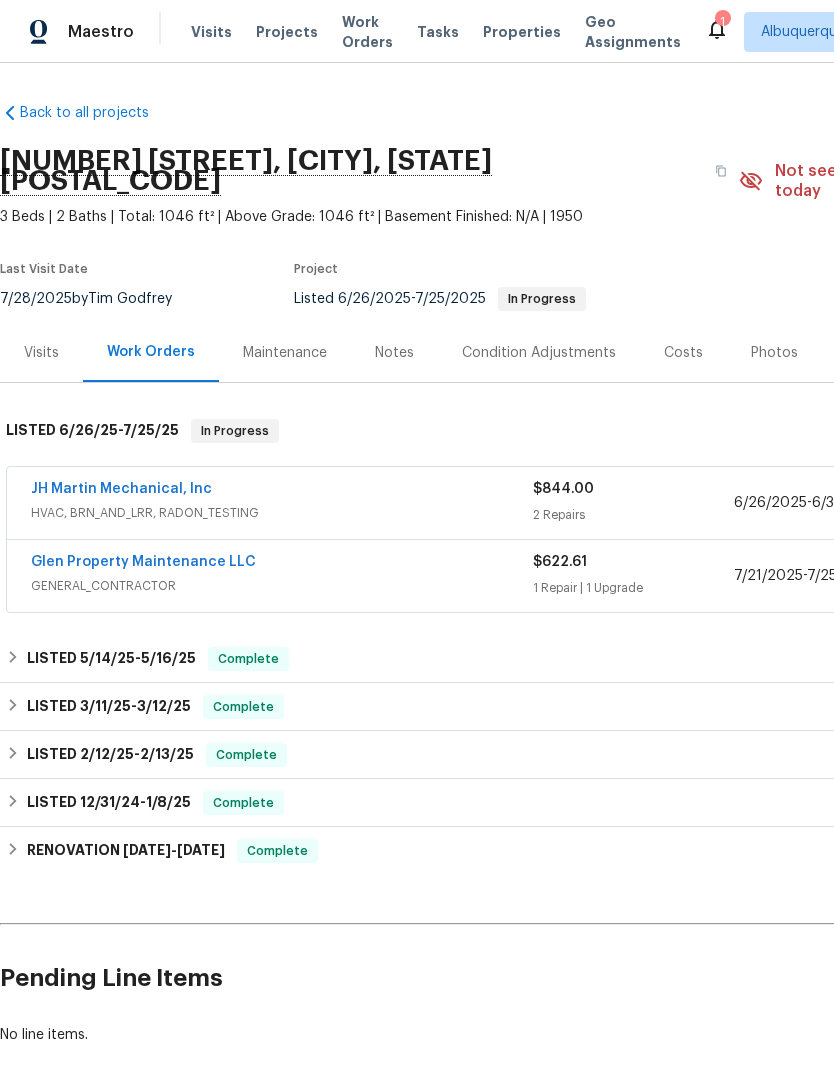 scroll, scrollTop: 0, scrollLeft: 0, axis: both 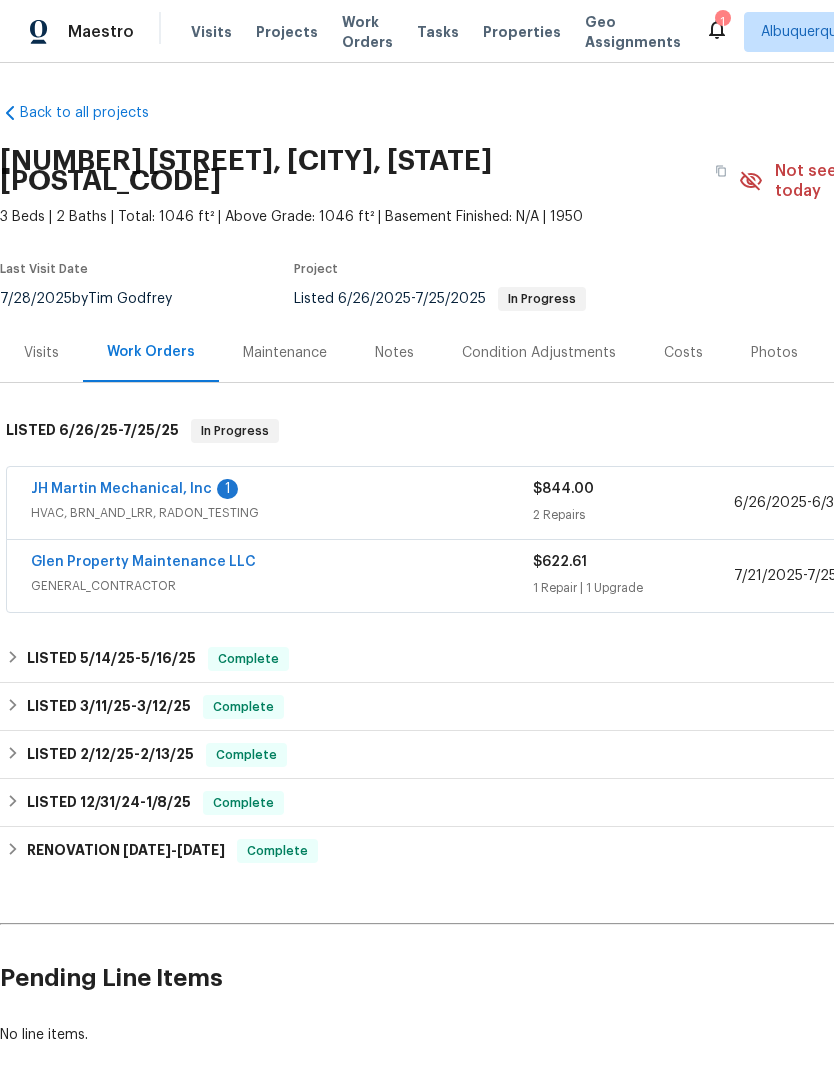 click on "JH Martin Mechanical, Inc" at bounding box center [121, 489] 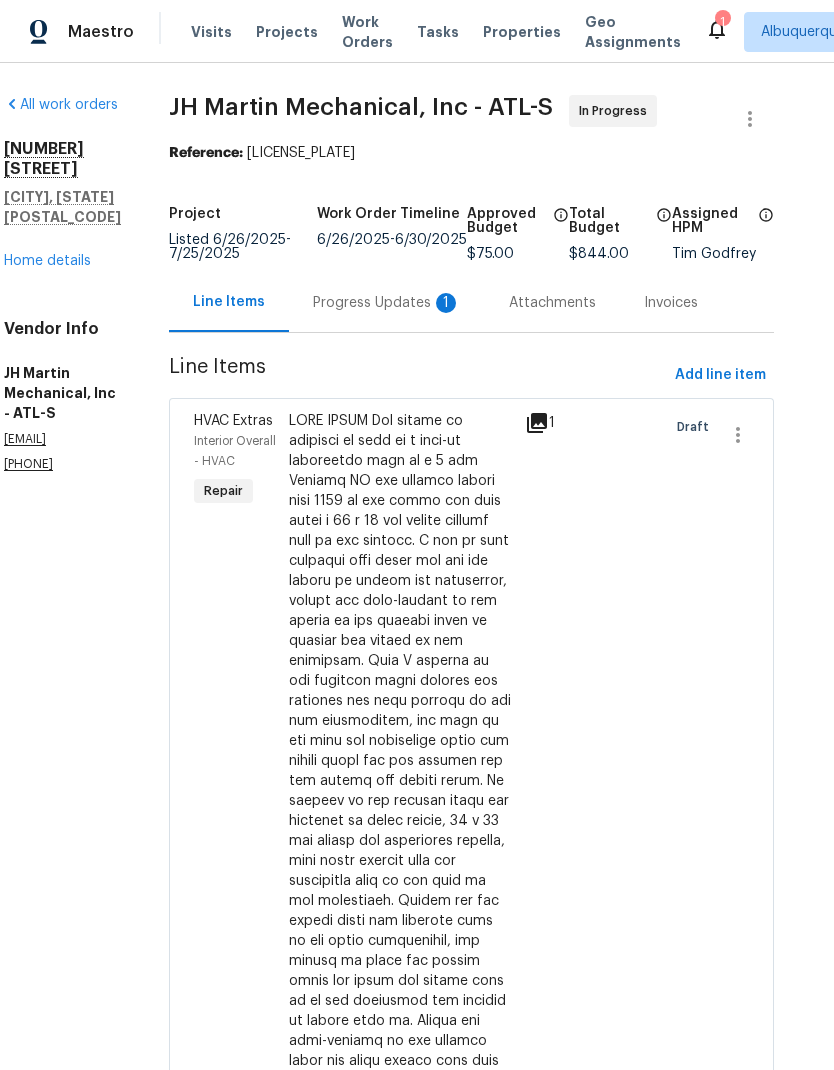 scroll, scrollTop: 0, scrollLeft: 35, axis: horizontal 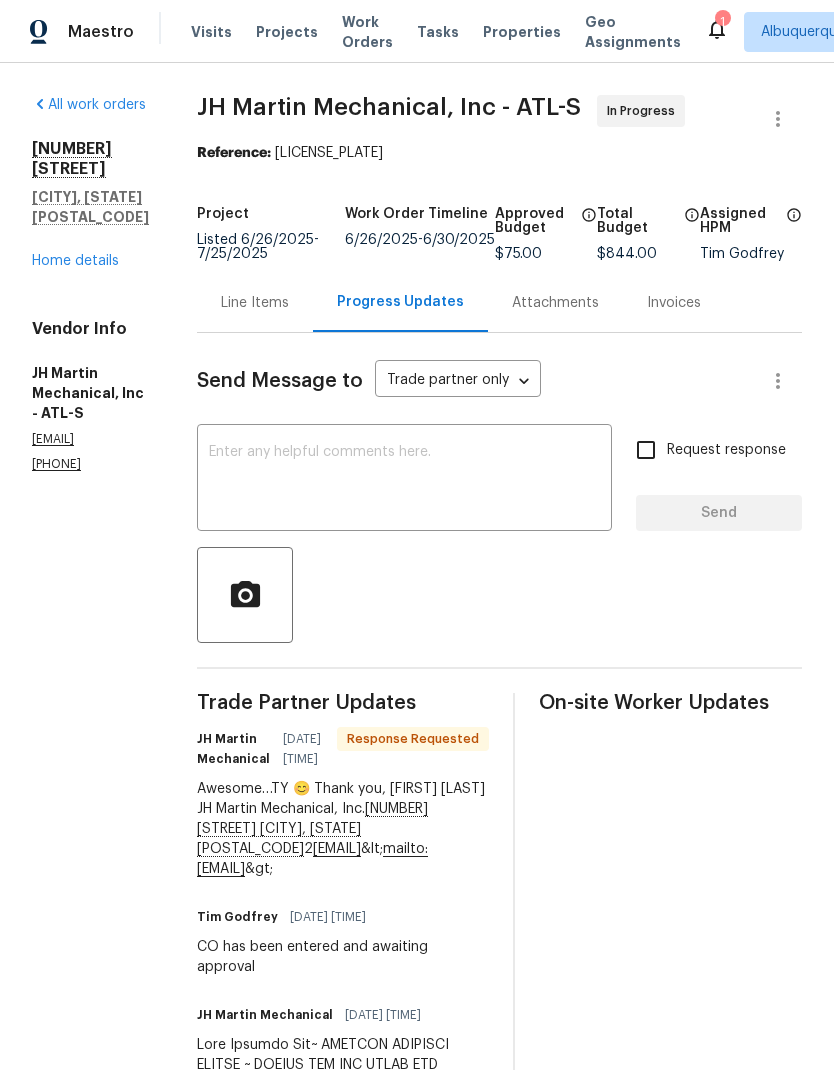 click on "Line Items" at bounding box center [255, 302] 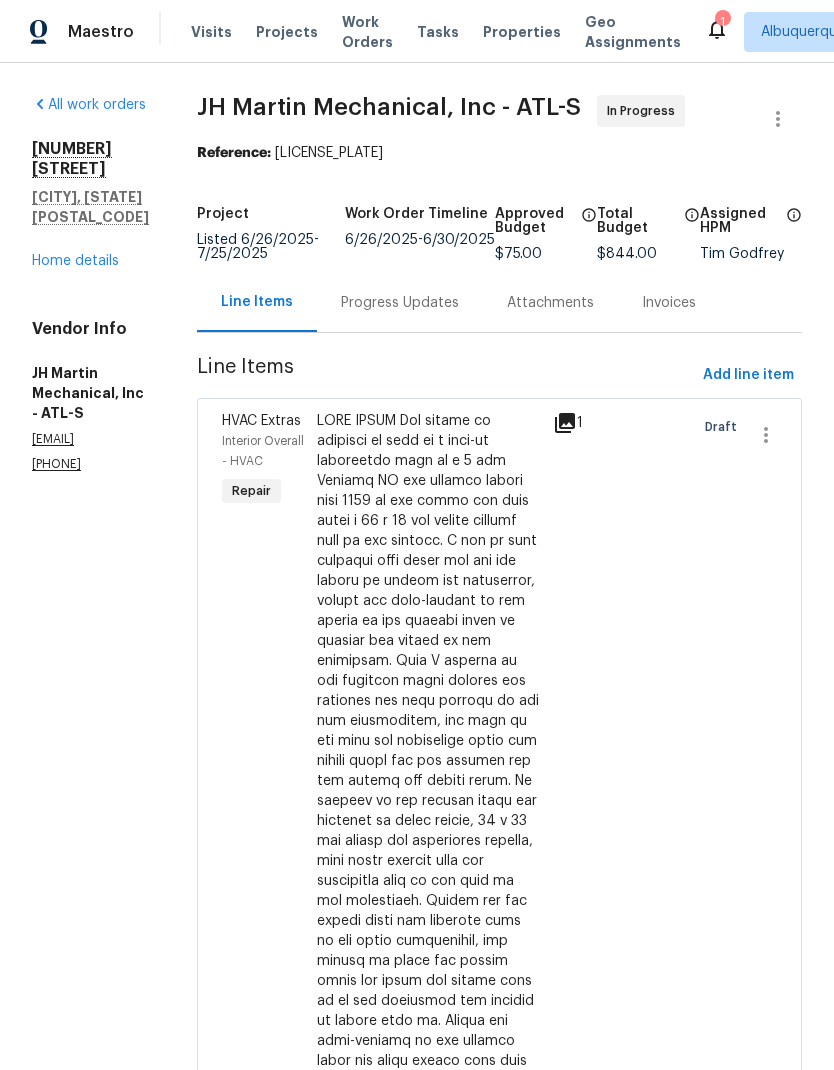 click on "Home details" at bounding box center (75, 261) 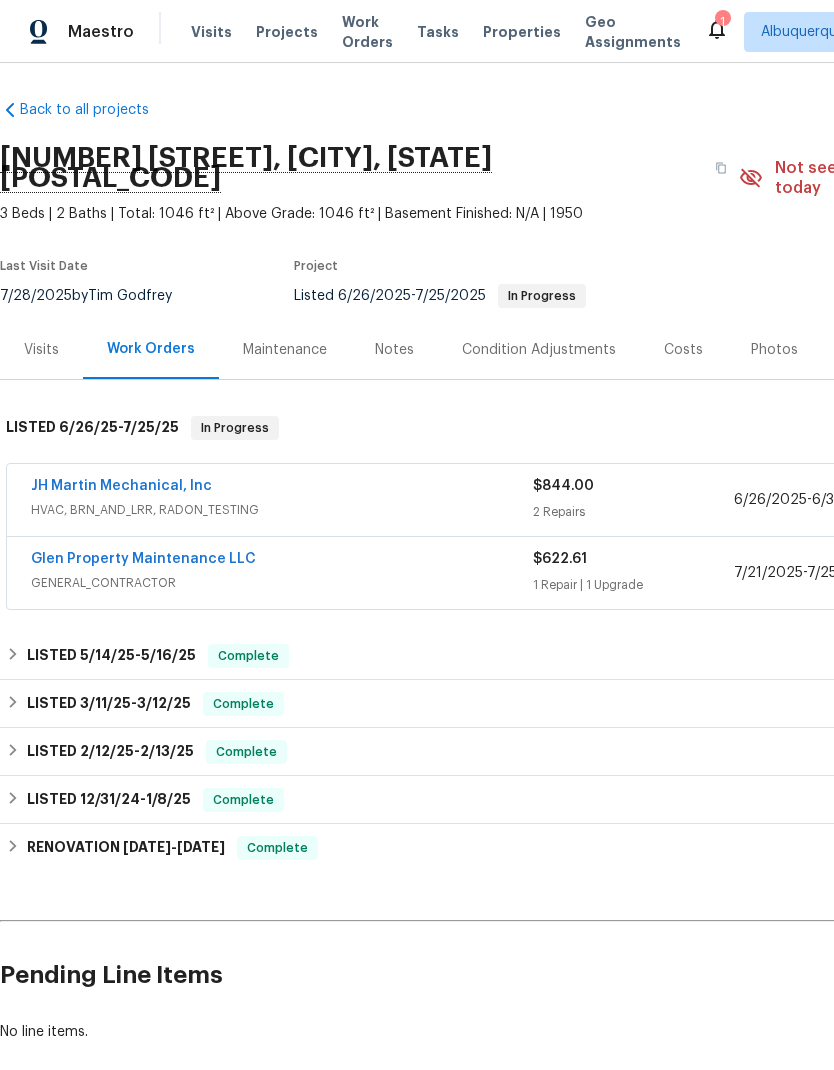 scroll, scrollTop: 3, scrollLeft: 0, axis: vertical 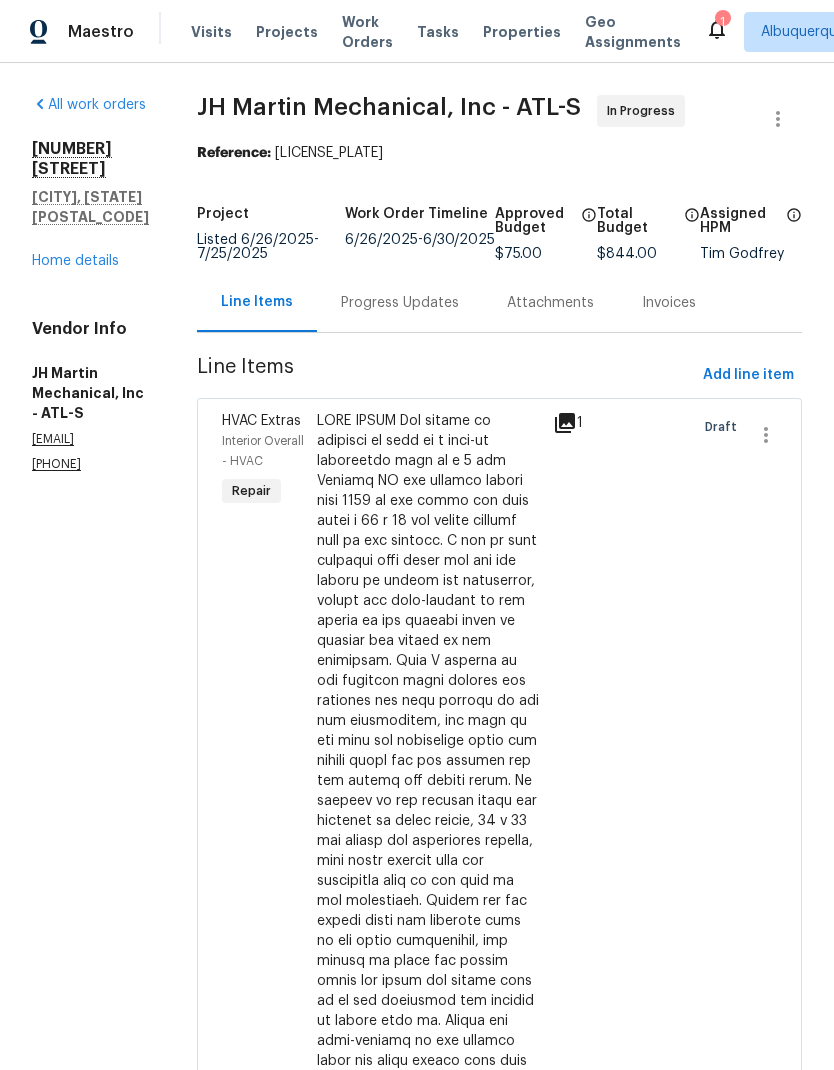 click on "Home details" at bounding box center (75, 261) 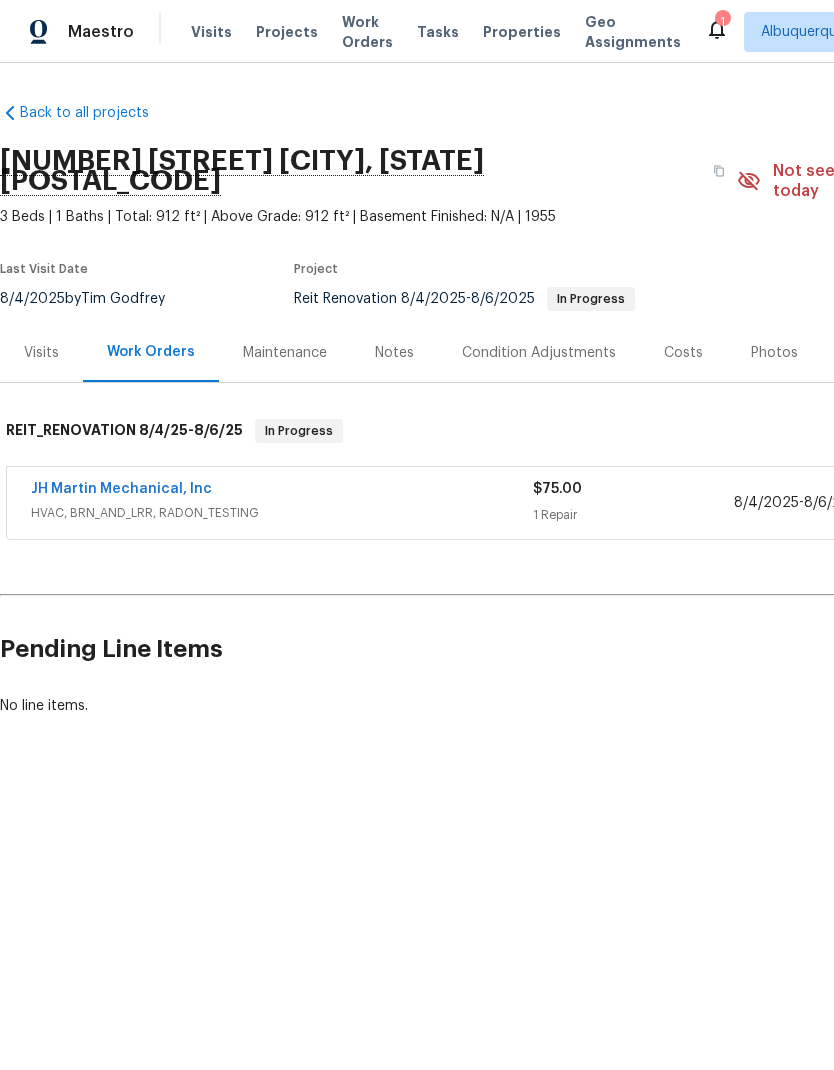 scroll, scrollTop: 0, scrollLeft: 0, axis: both 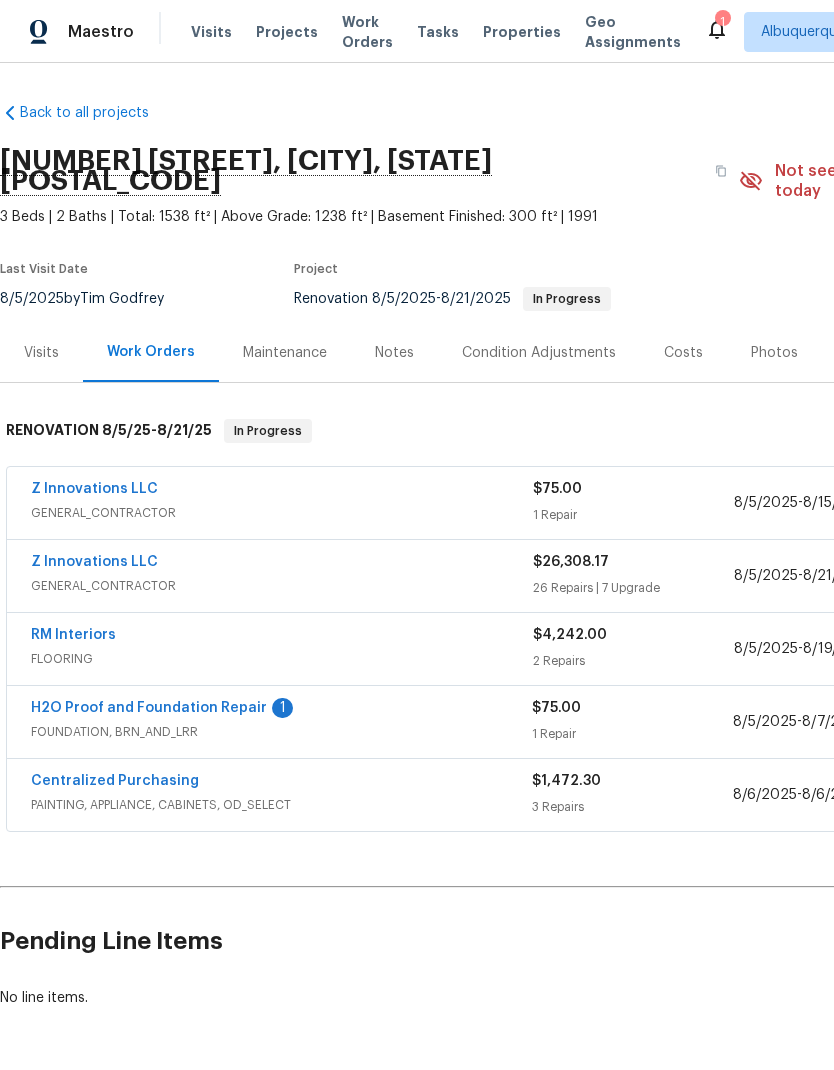 click on "H2O Proof and Foundation Repair" at bounding box center [149, 708] 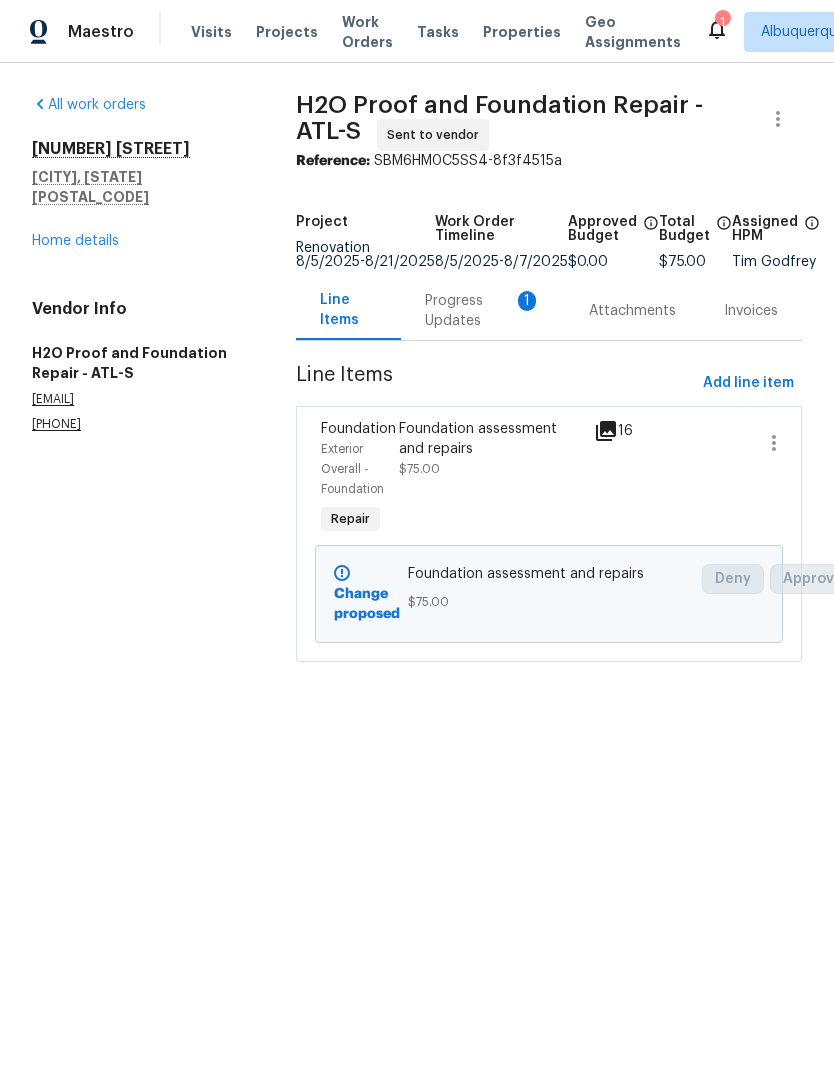 click on "Progress Updates 1" at bounding box center [483, 311] 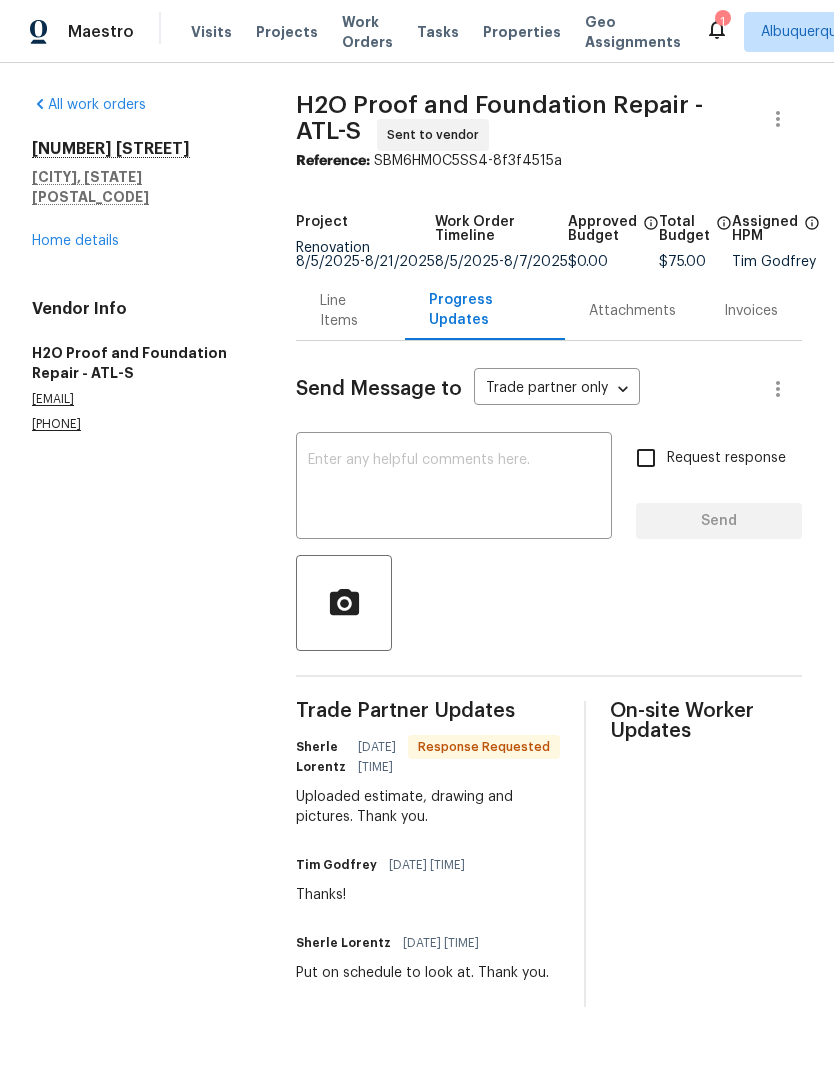 click on "Line Items" at bounding box center [350, 311] 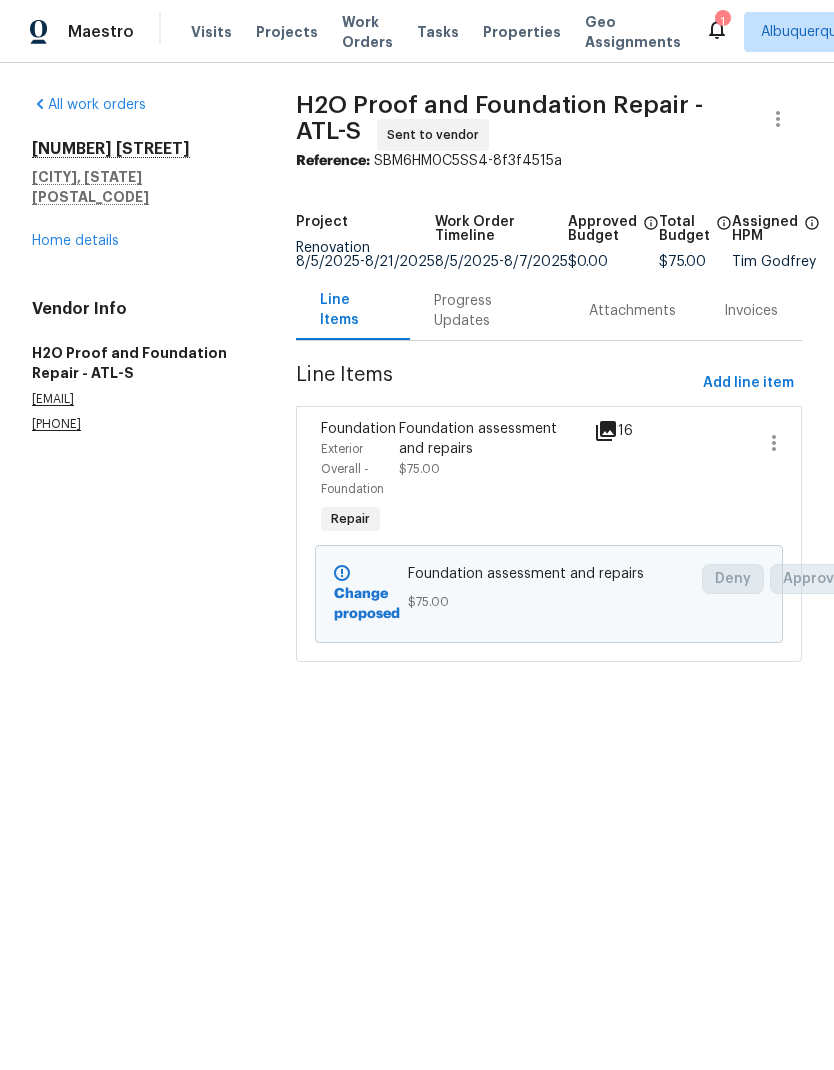click on "Foundation assessment and repairs" at bounding box center [490, 439] 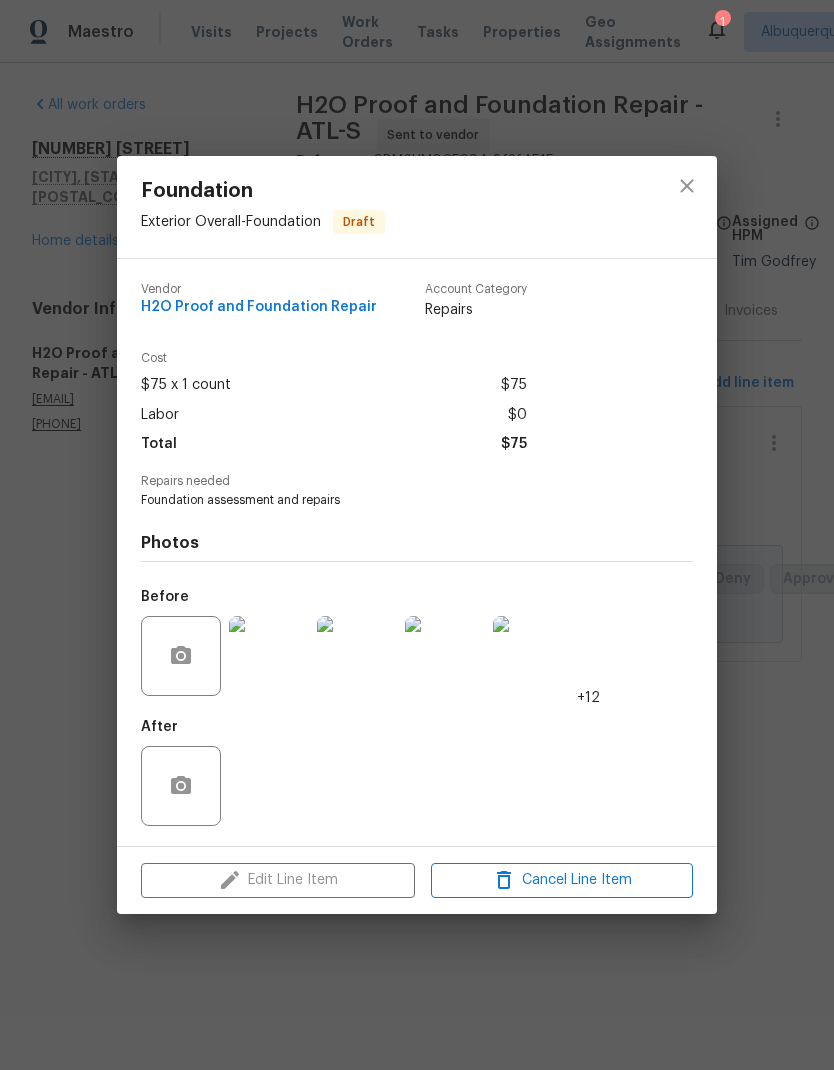 click on "Edit Line Item  Cancel Line Item" at bounding box center (417, 880) 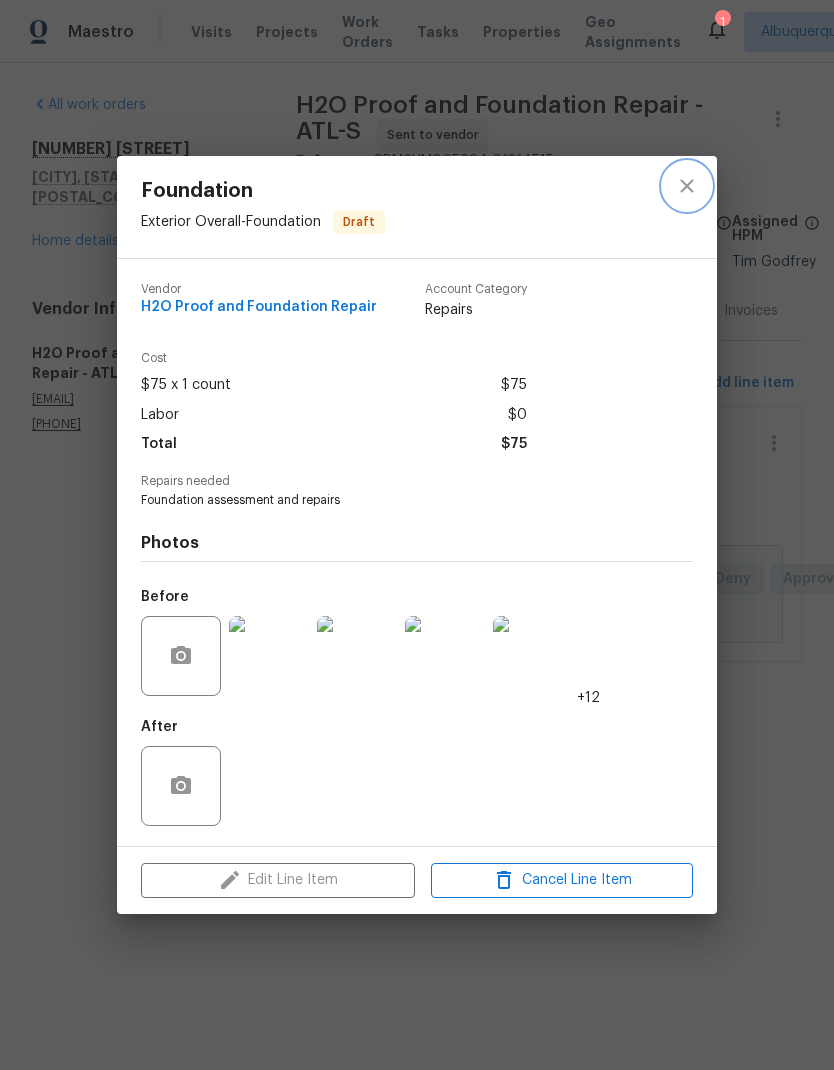 click 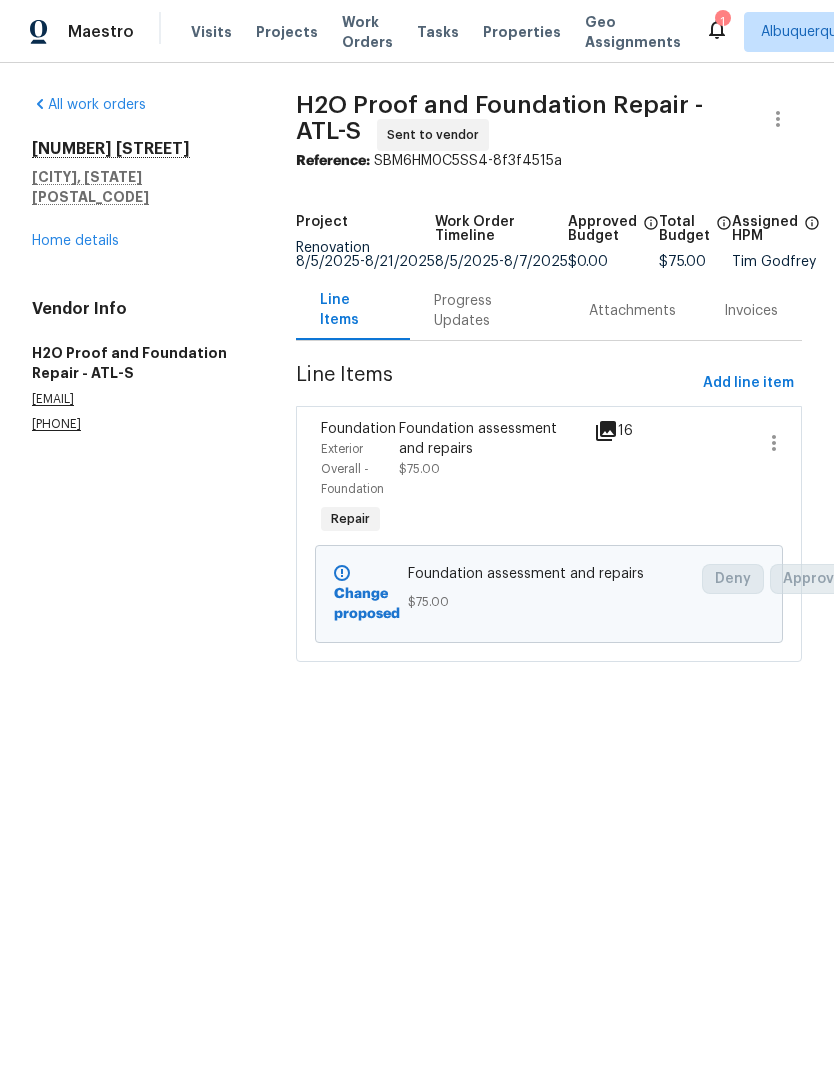scroll, scrollTop: 0, scrollLeft: 0, axis: both 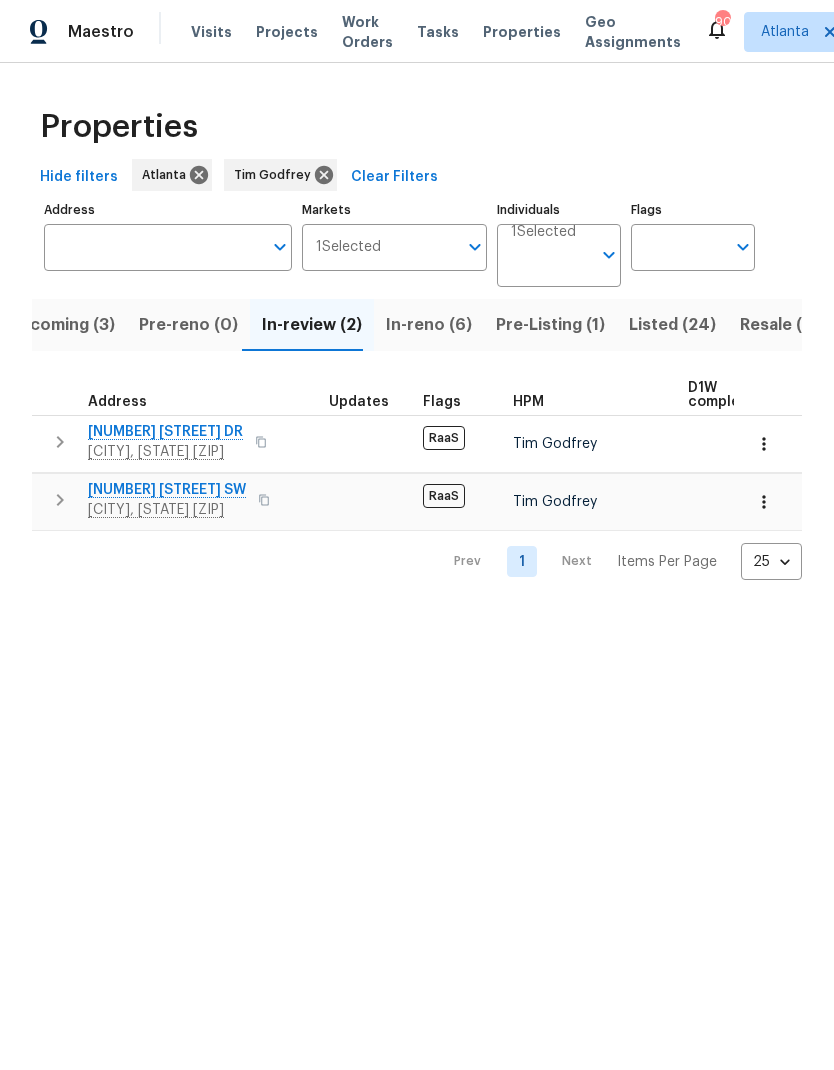 click on "In-reno (6)" at bounding box center (429, 325) 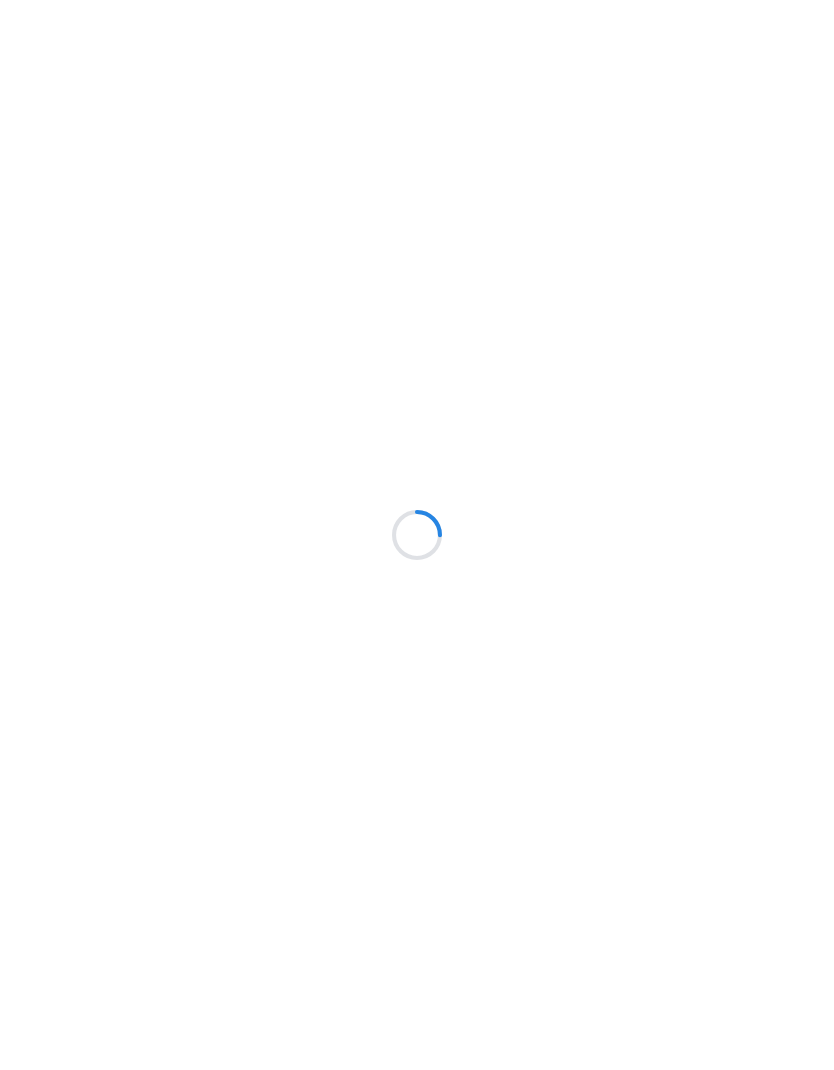 scroll, scrollTop: 0, scrollLeft: 0, axis: both 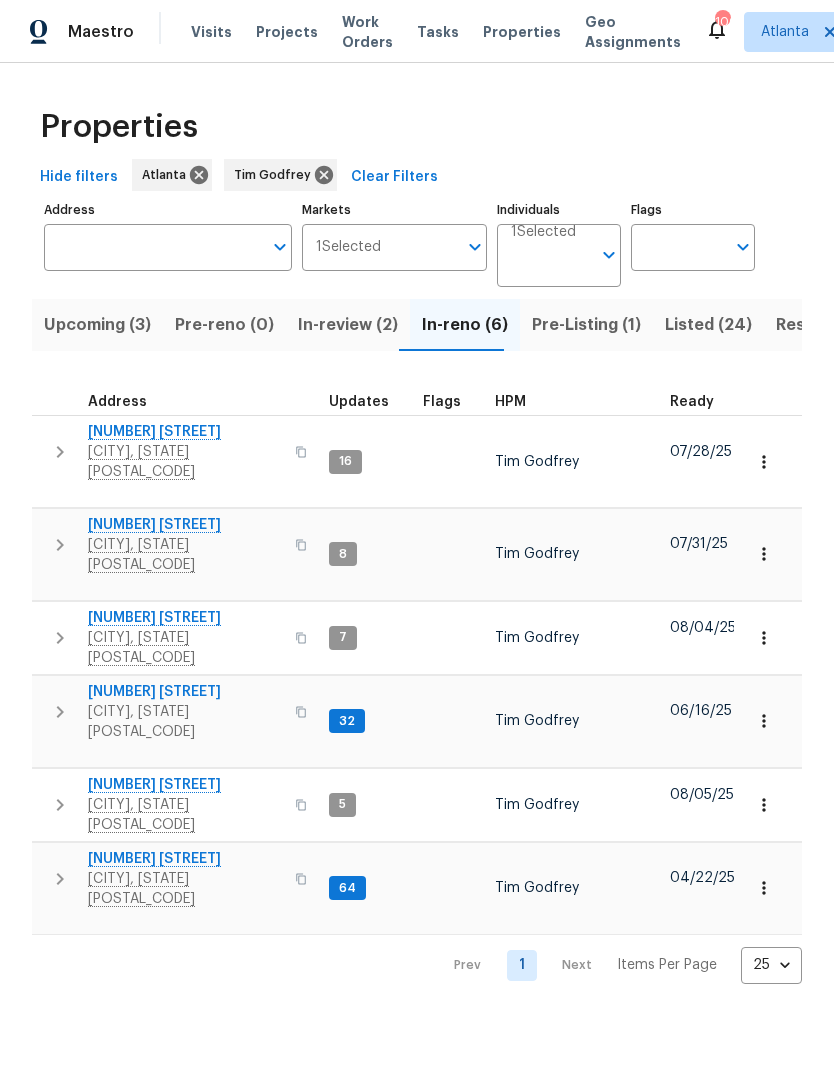 click at bounding box center [764, 805] 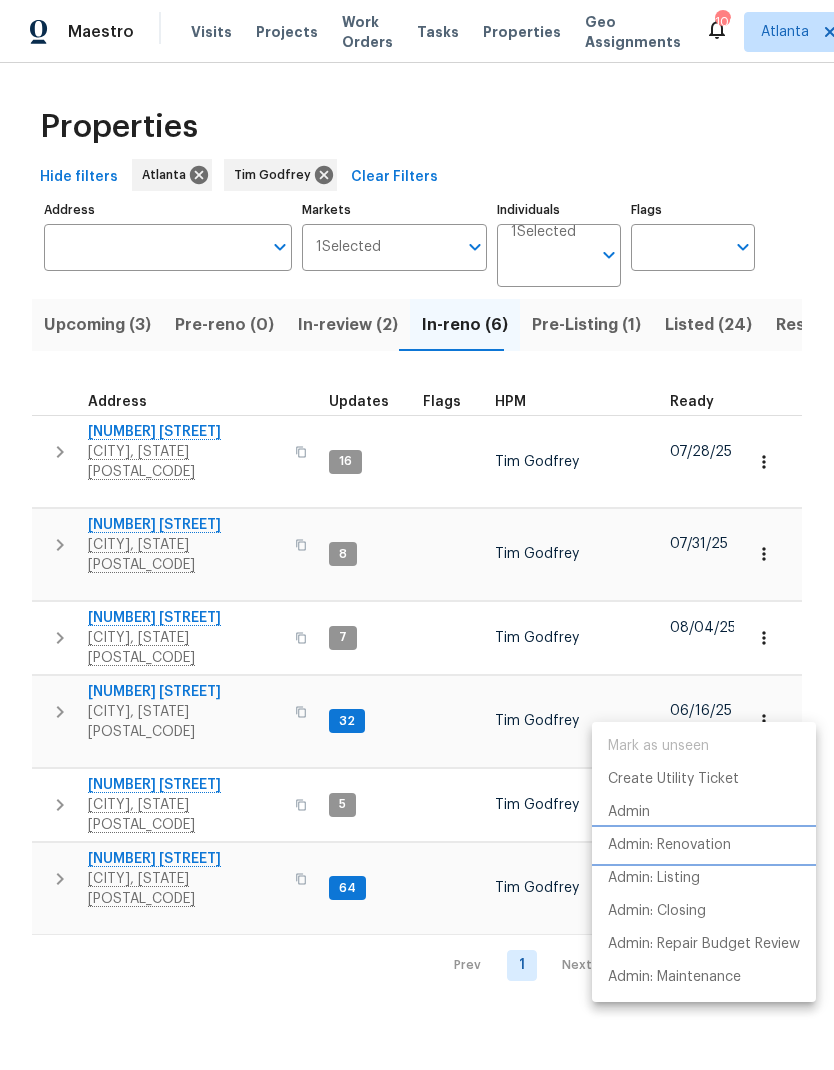 click on "Admin: Renovation" at bounding box center [669, 845] 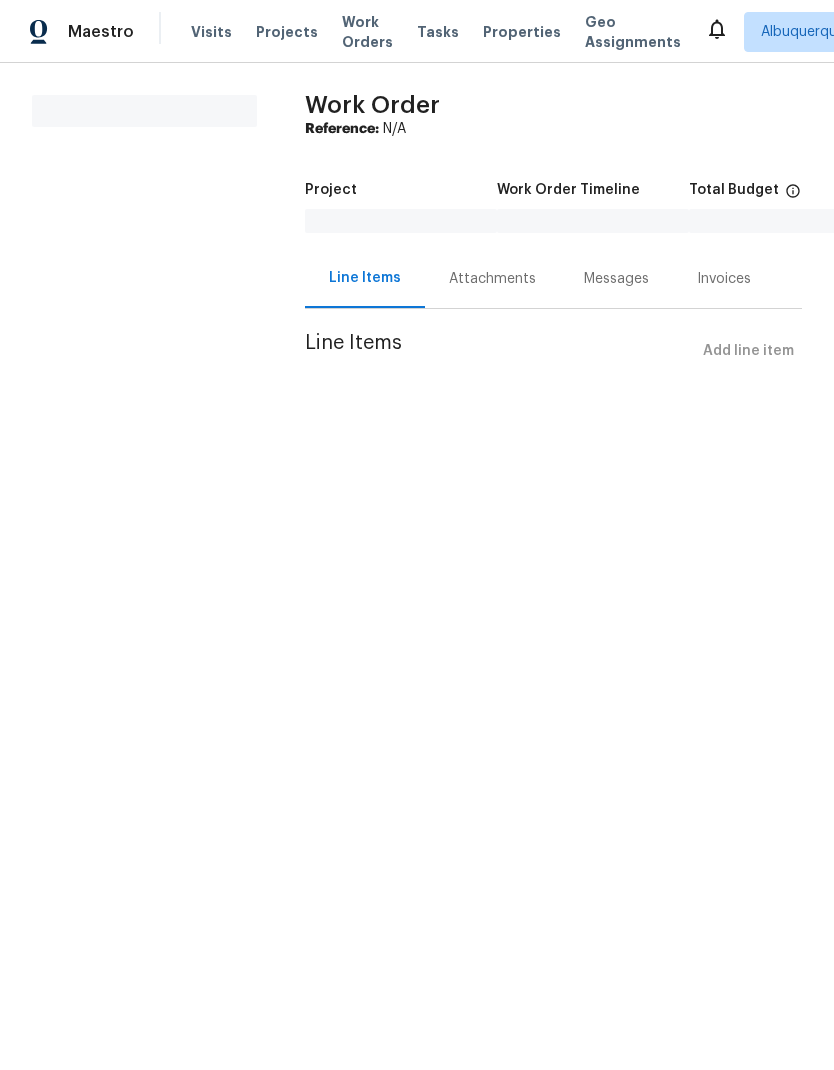 scroll, scrollTop: 0, scrollLeft: 0, axis: both 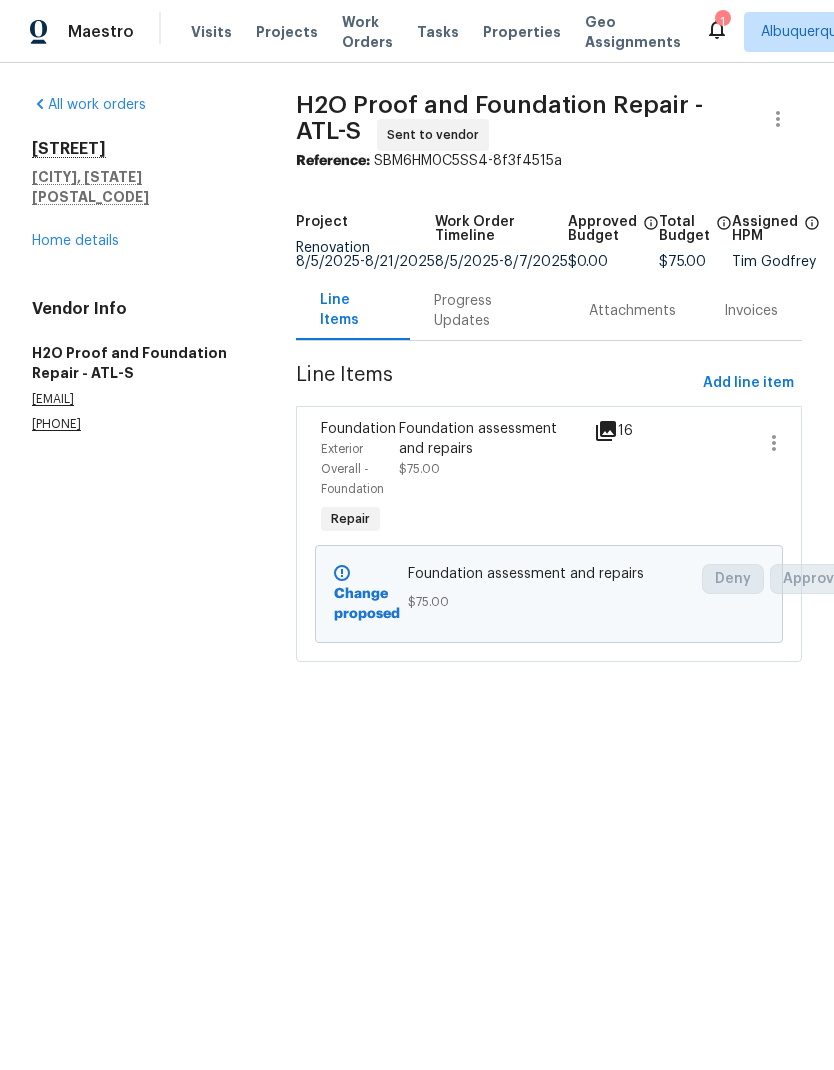 click on "Home details" at bounding box center (75, 241) 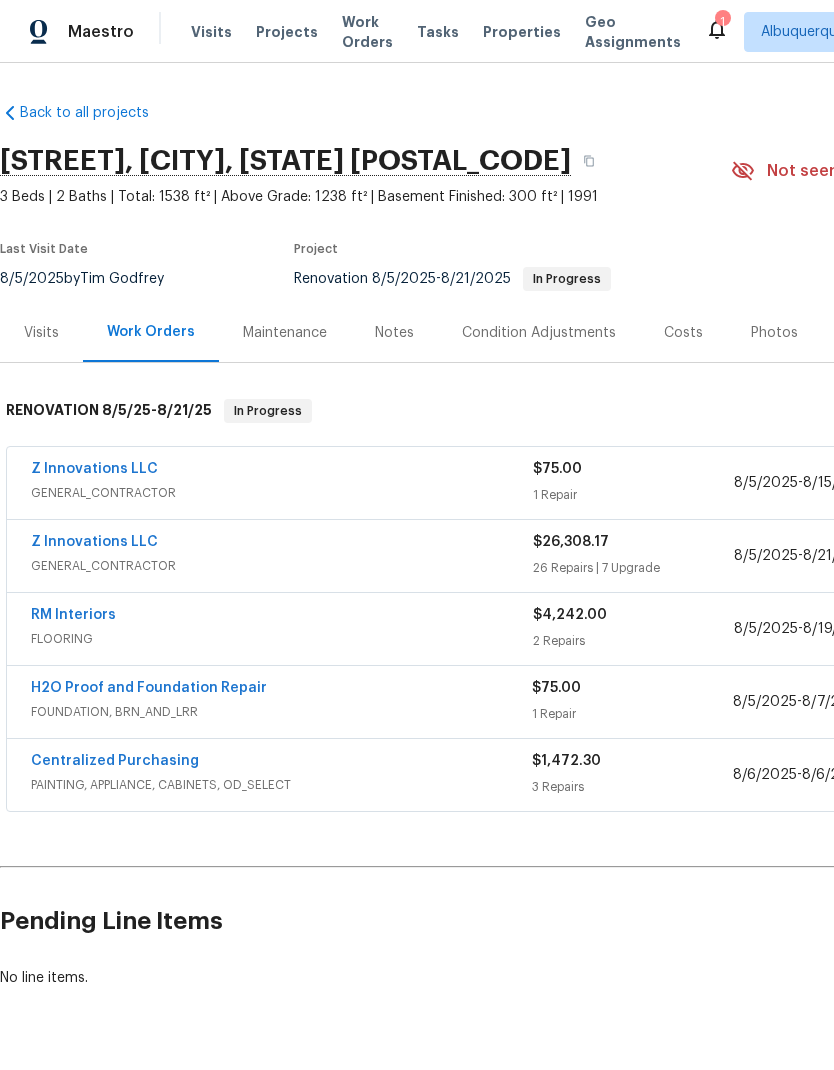 click on "Z Innovations LLC" at bounding box center [94, 469] 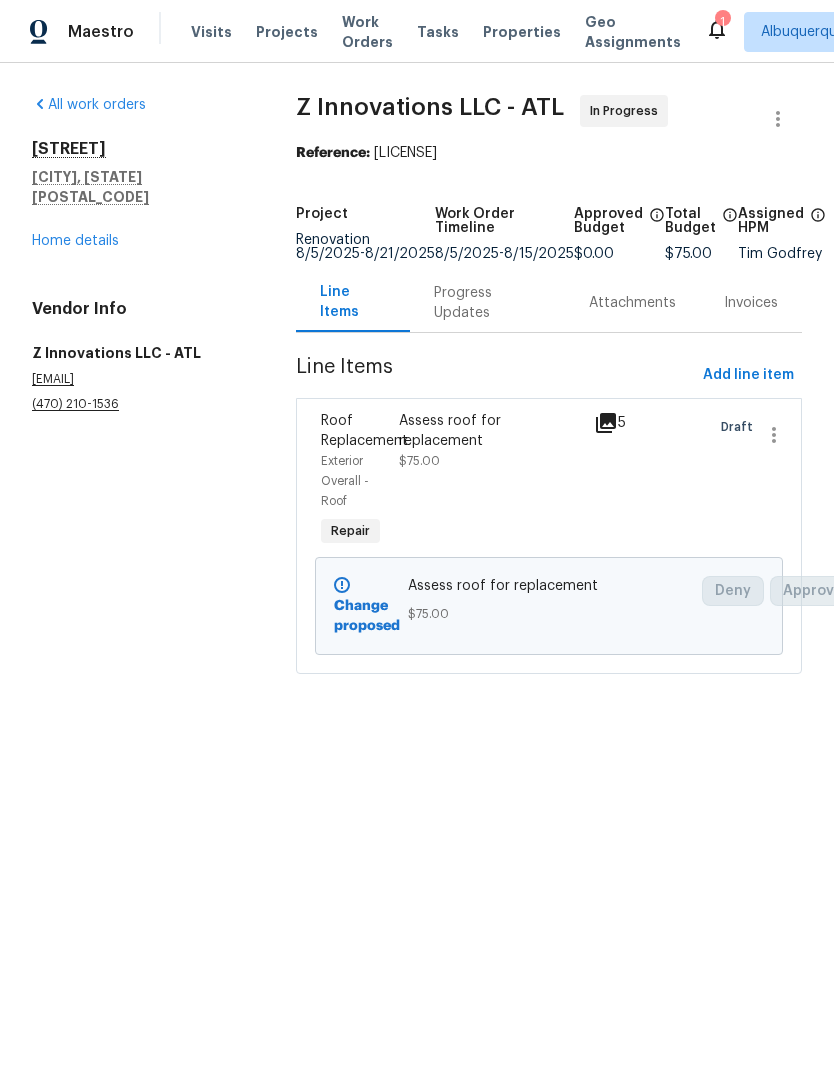 click on "Home details" at bounding box center [75, 241] 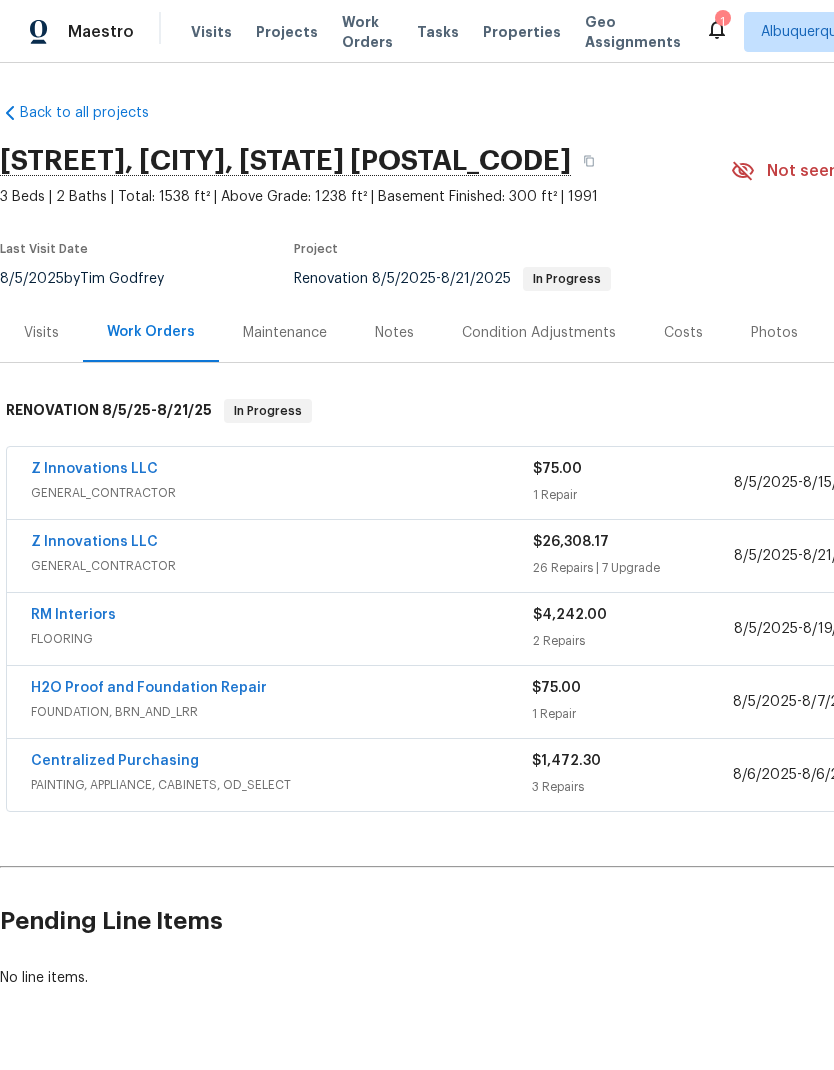 click on "Z Innovations LLC" at bounding box center (94, 542) 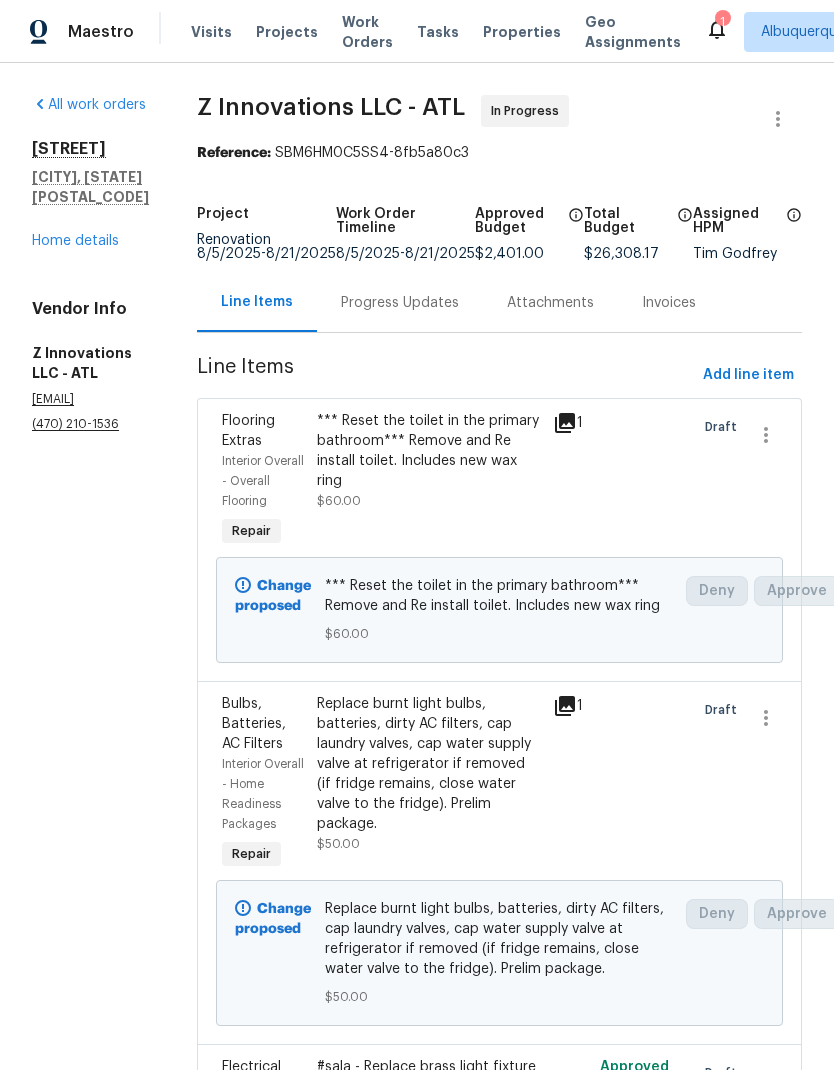 scroll, scrollTop: 0, scrollLeft: 0, axis: both 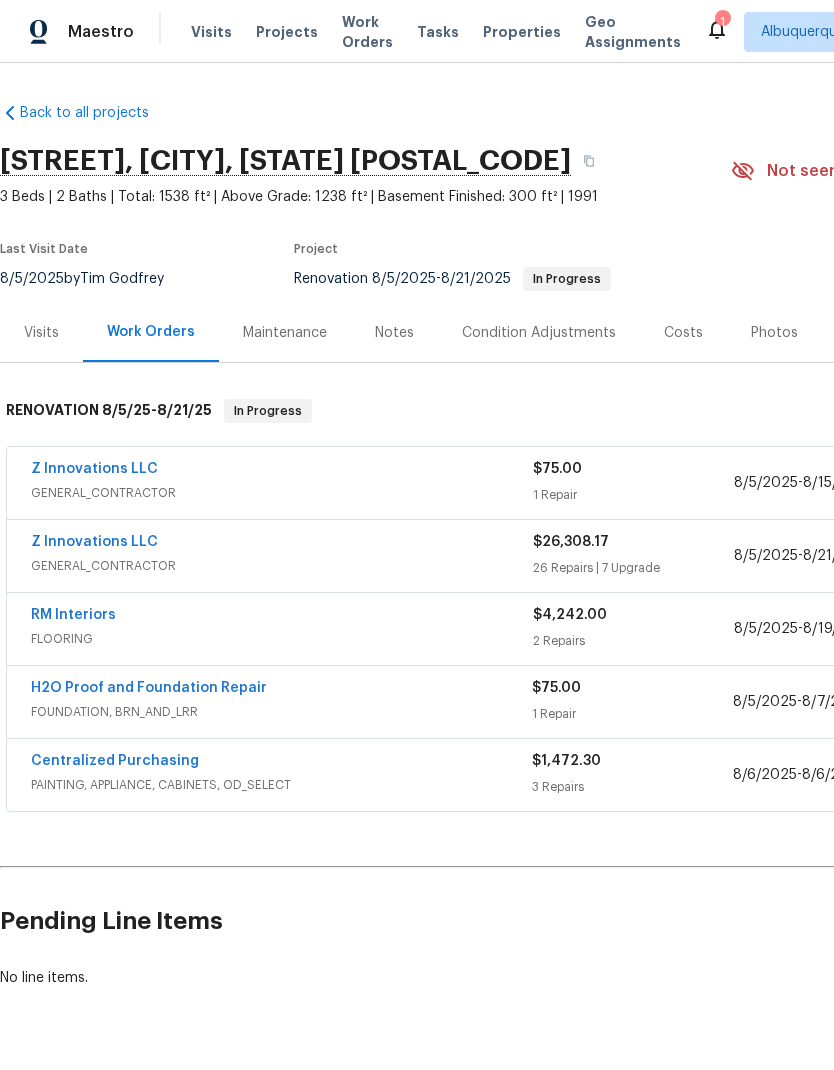 click on "RM Interiors" at bounding box center [73, 615] 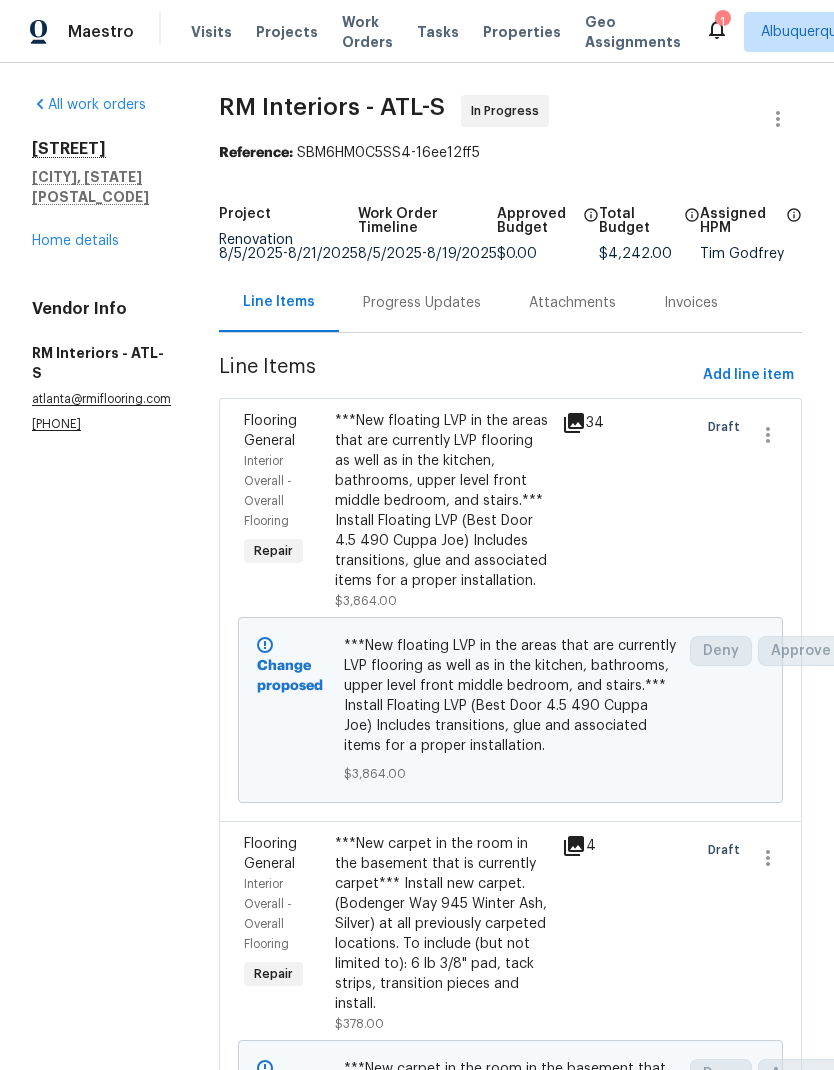 click on "Home details" at bounding box center (75, 241) 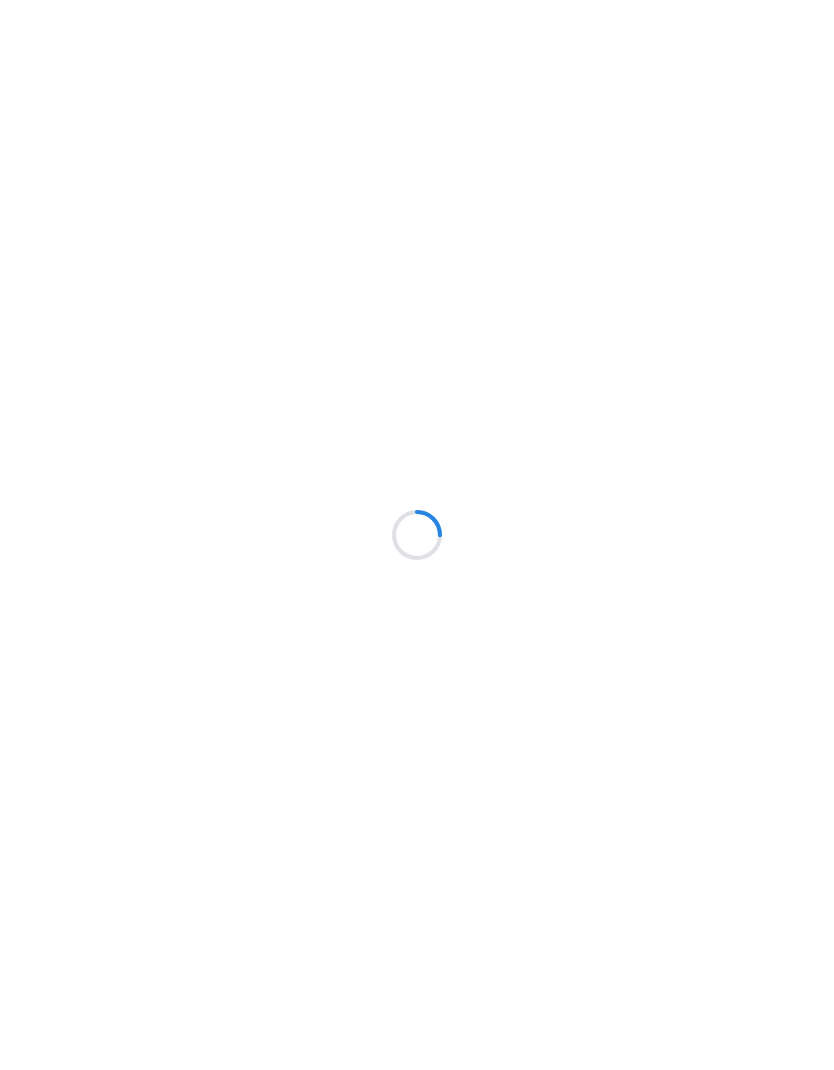 scroll, scrollTop: 0, scrollLeft: 0, axis: both 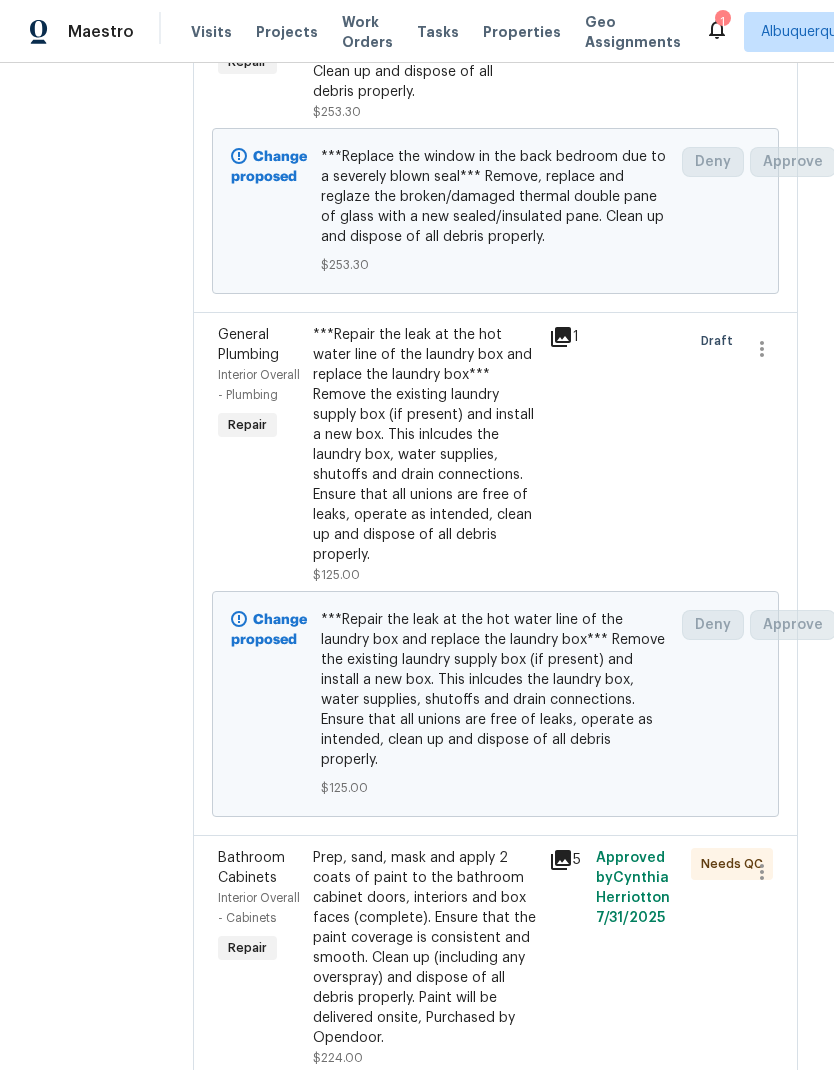 click on "***Repair the leak at the hot water line of the laundry box and replace the laundry box***
Remove the existing laundry supply box (if present) and install a new box. This inlcudes the laundry box, water supplies, shutoffs and drain connections. Ensure that all unions are free of leaks, operate as intended, clean up and dispose of all debris properly." at bounding box center (425, 445) 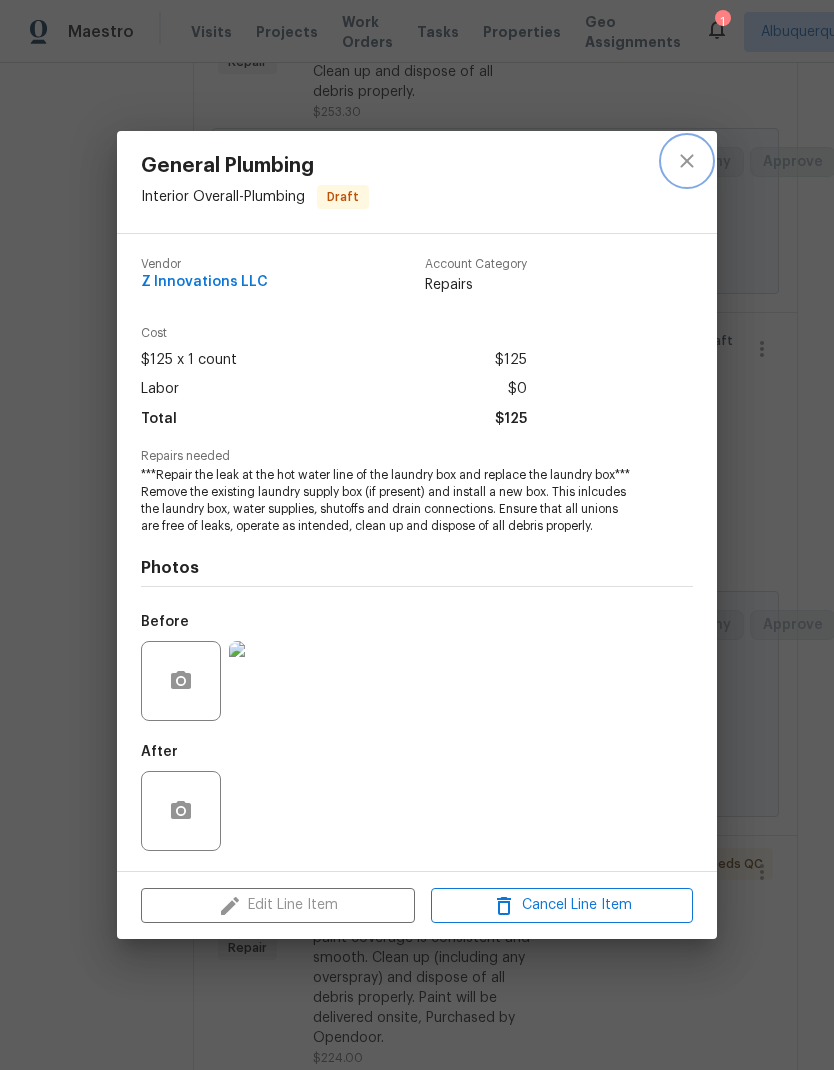 click 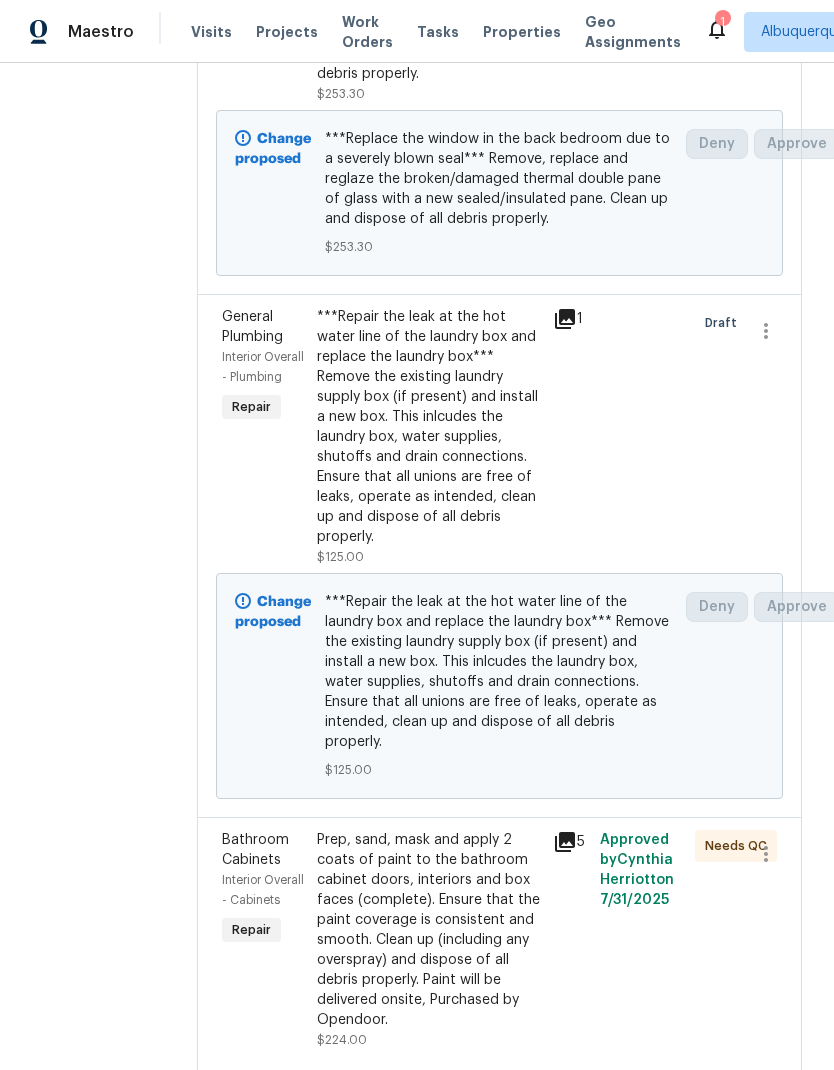 scroll, scrollTop: 3673, scrollLeft: 0, axis: vertical 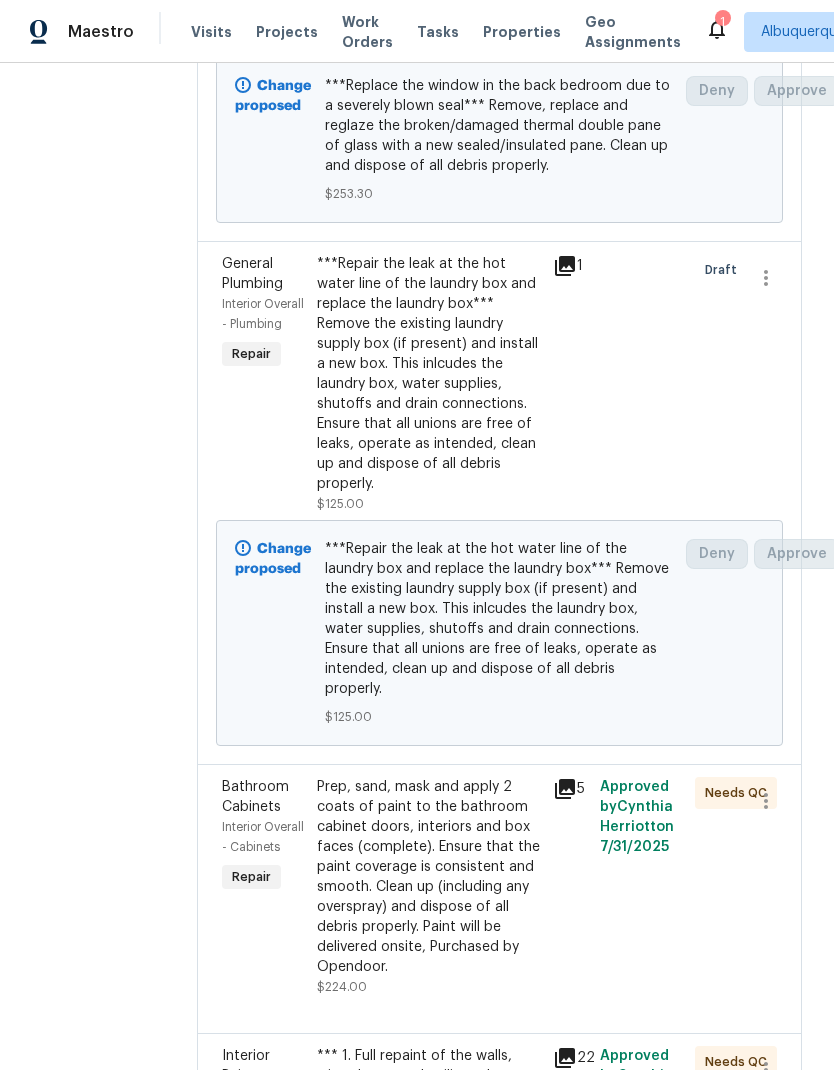 click 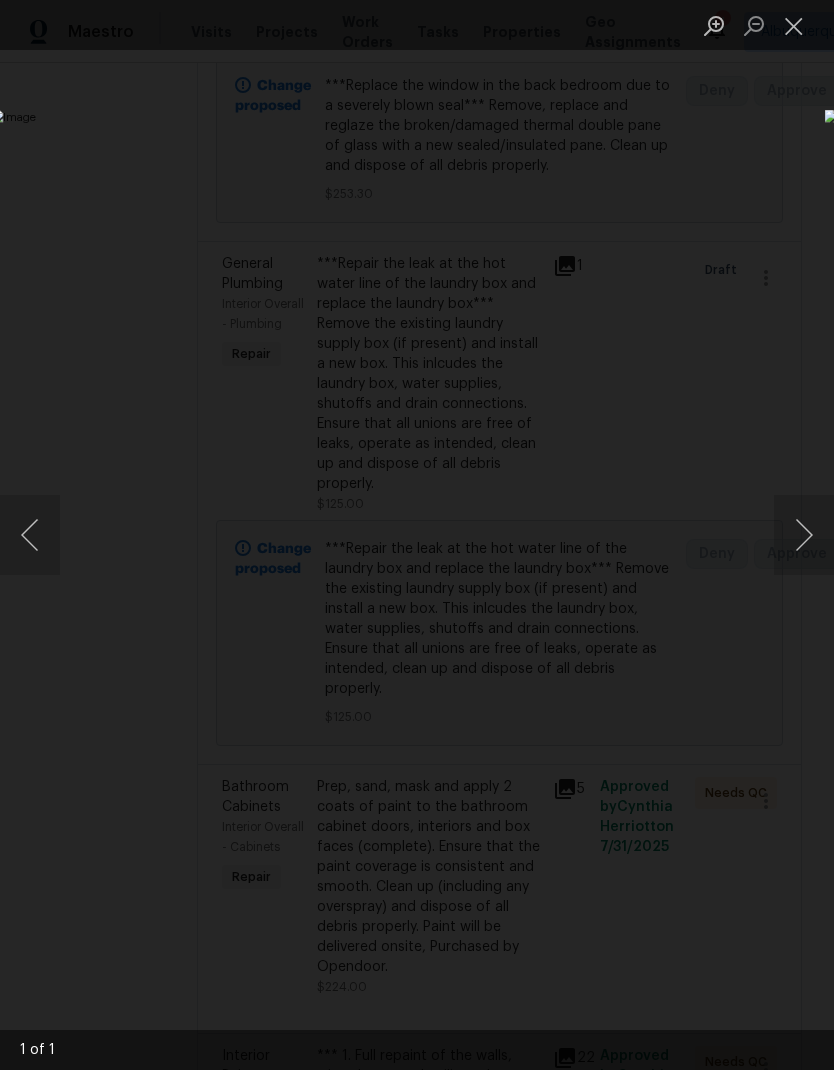 click at bounding box center (794, 25) 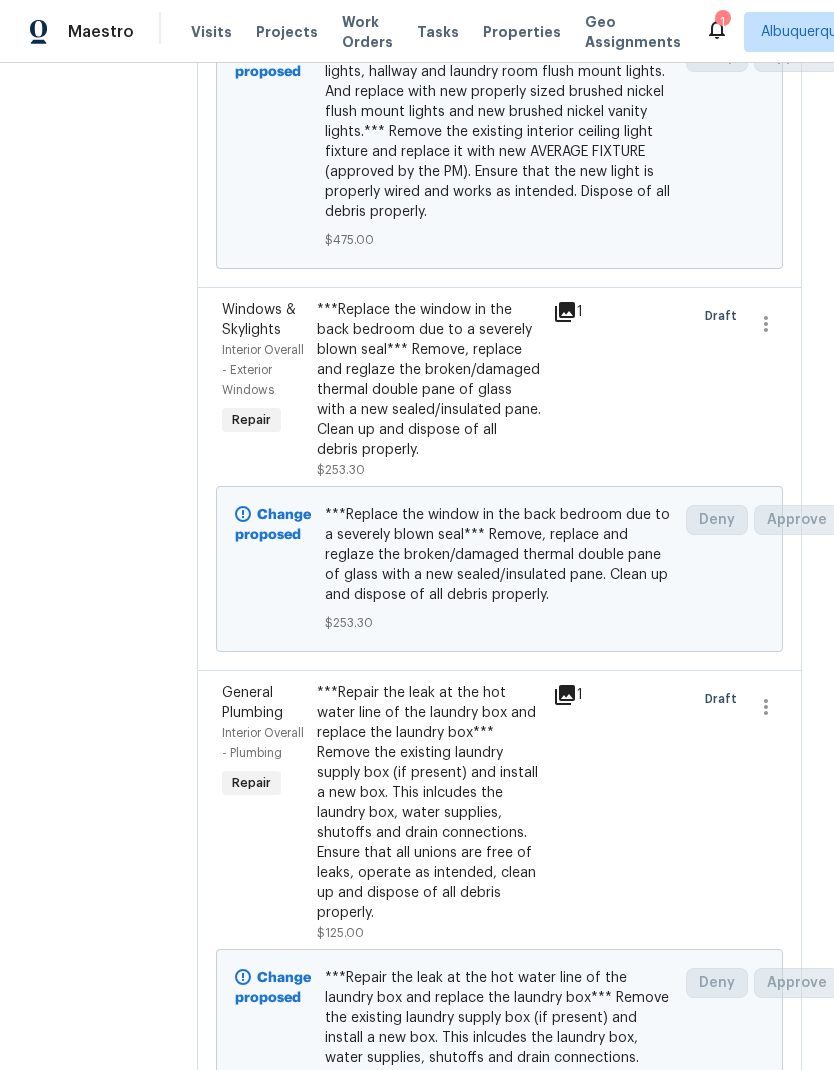 click 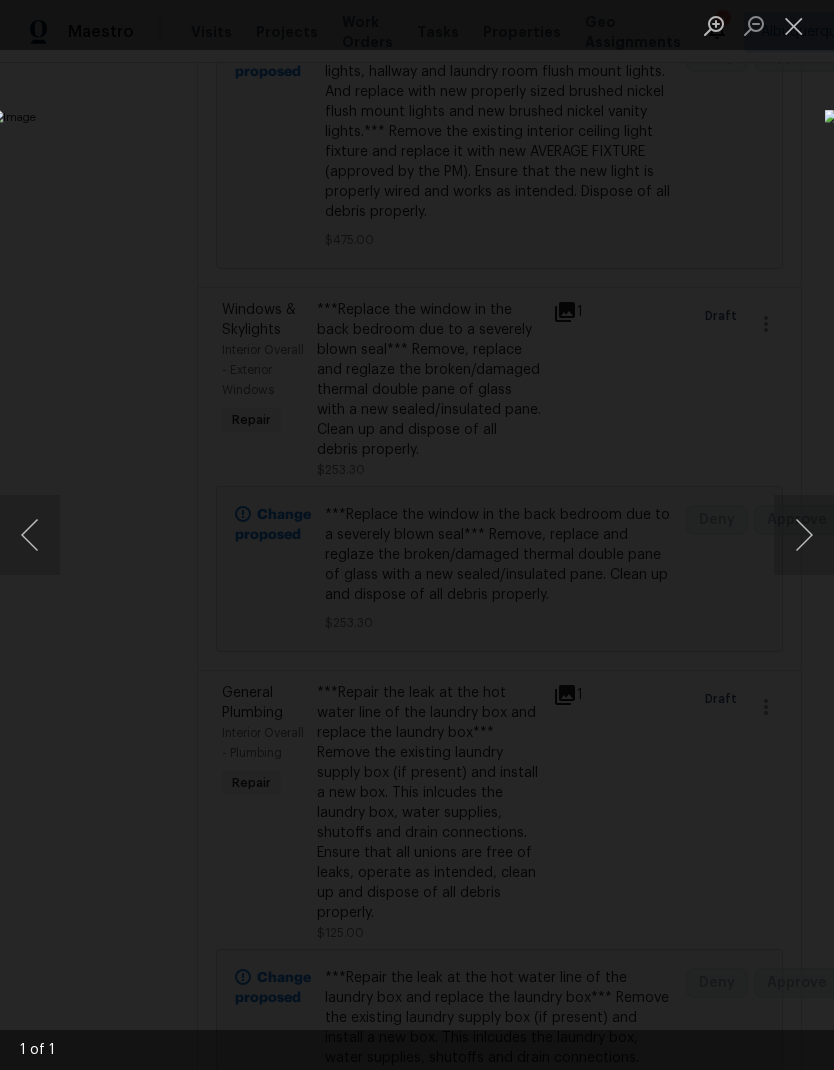 click at bounding box center [794, 25] 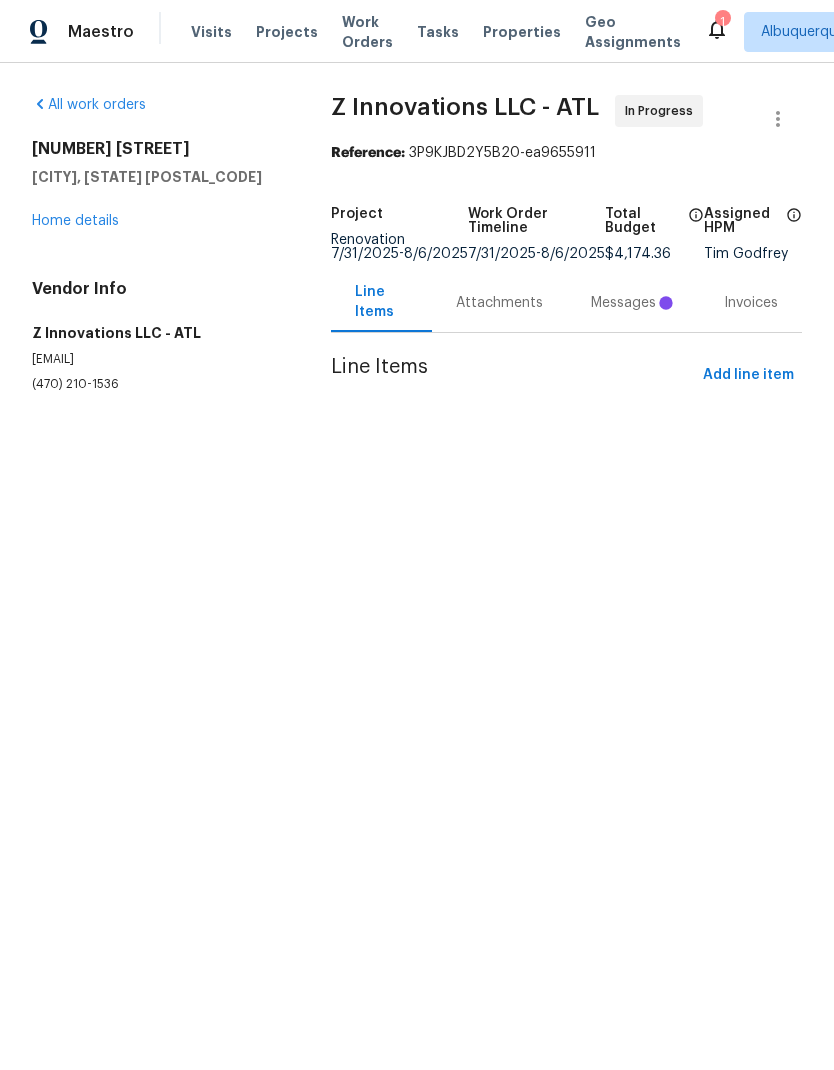 scroll, scrollTop: 0, scrollLeft: 0, axis: both 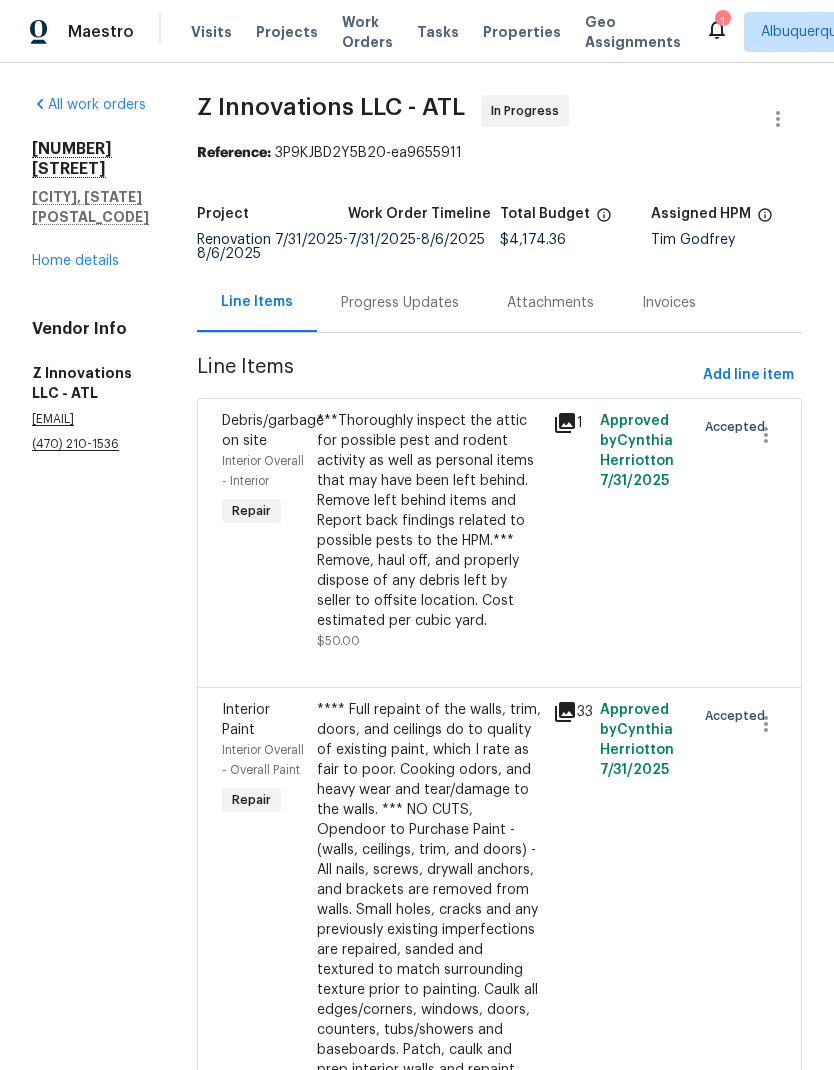 click on "Home details" at bounding box center [75, 261] 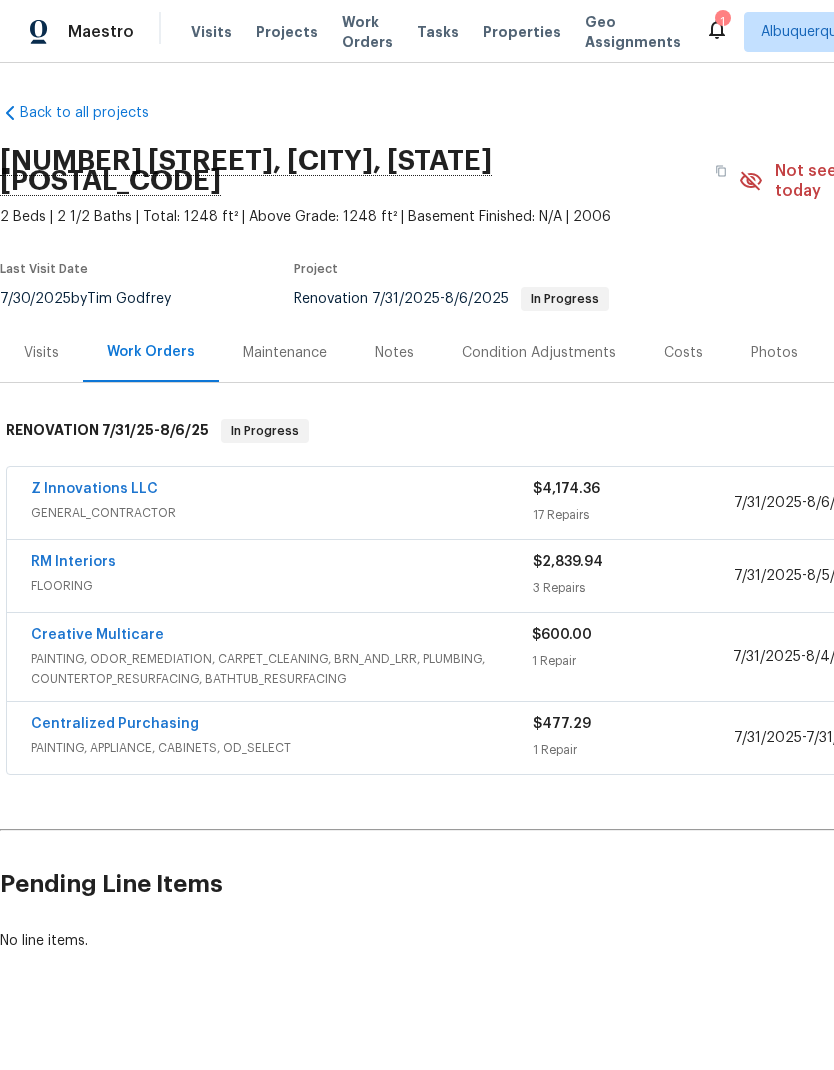 click on "RM Interiors" at bounding box center [73, 562] 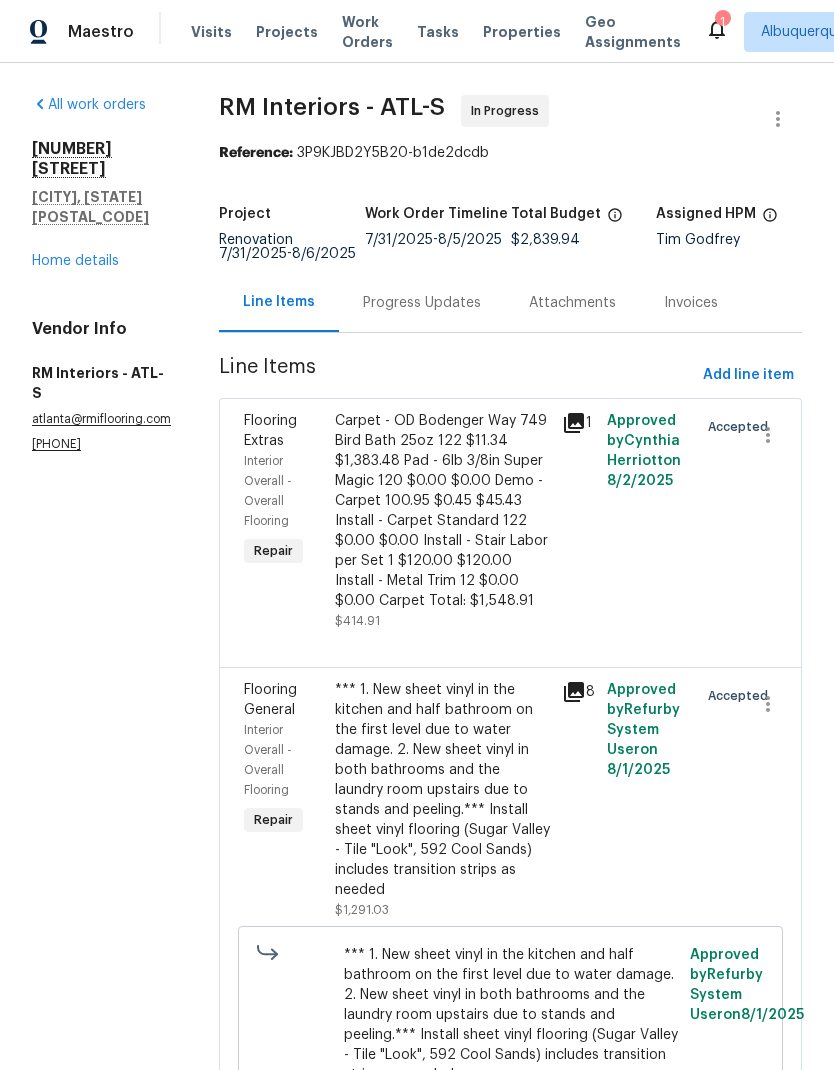click on "Home details" at bounding box center [75, 261] 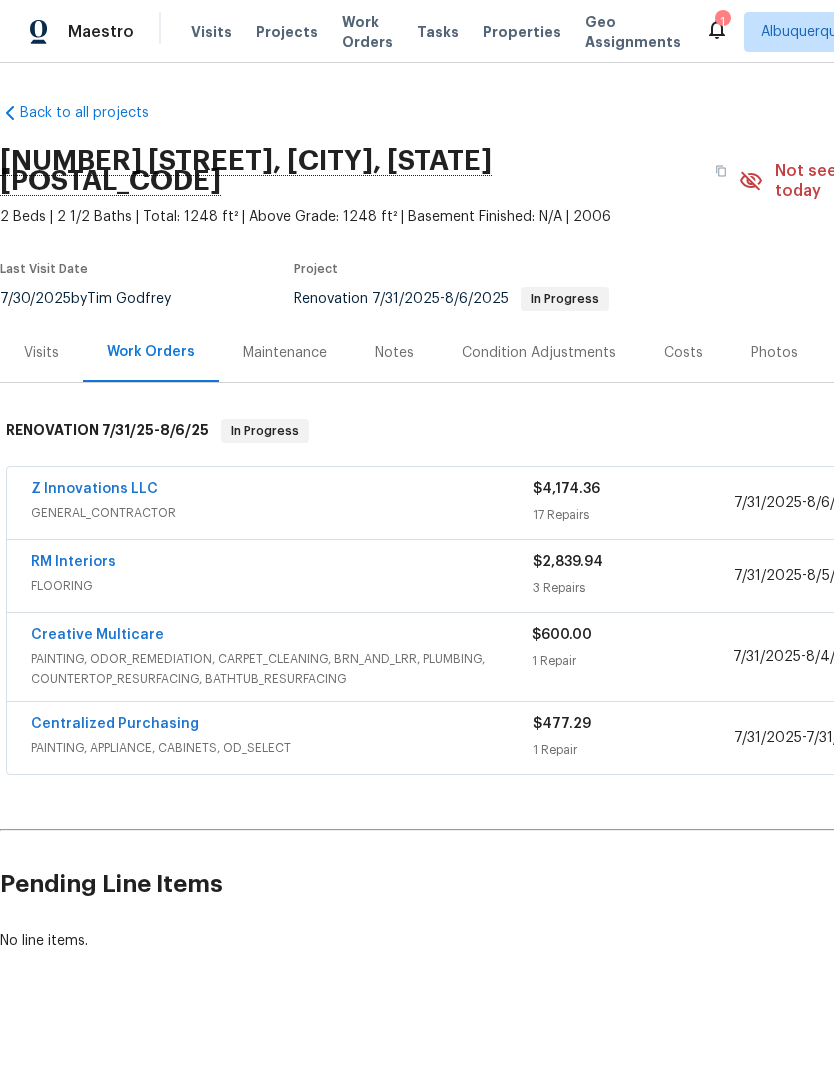 click on "Creative Multicare" at bounding box center [97, 635] 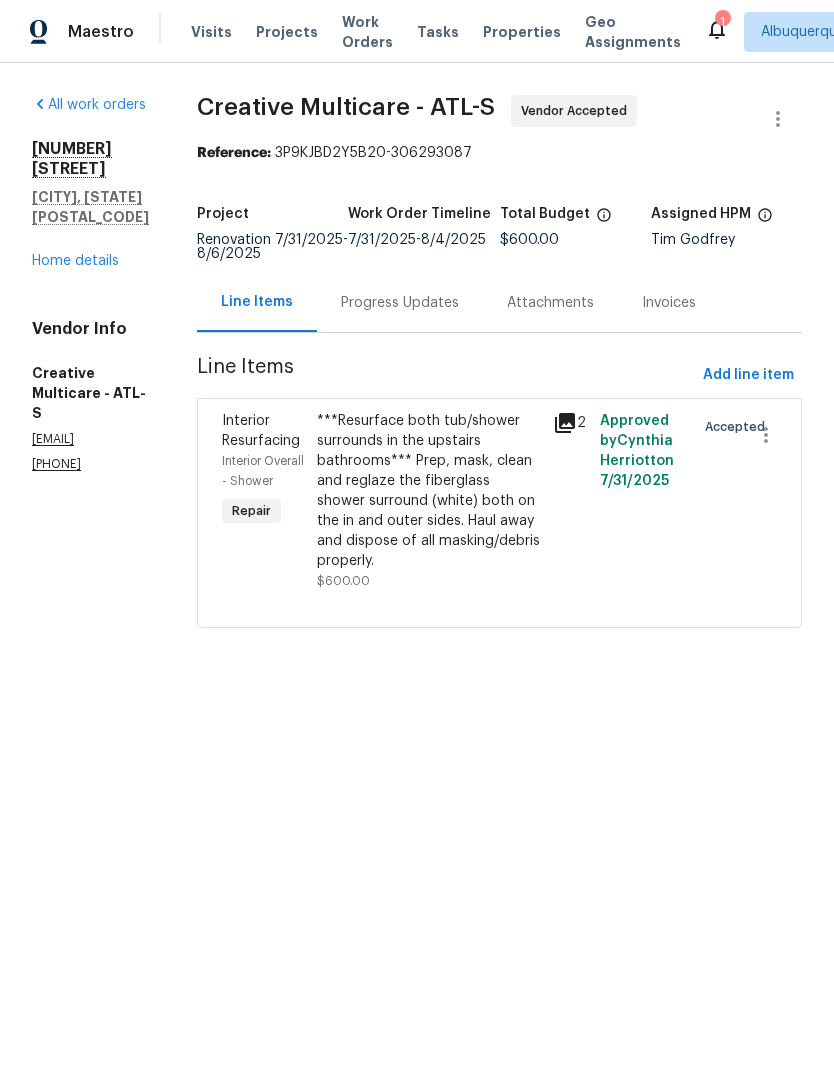 click on "Home details" at bounding box center [75, 261] 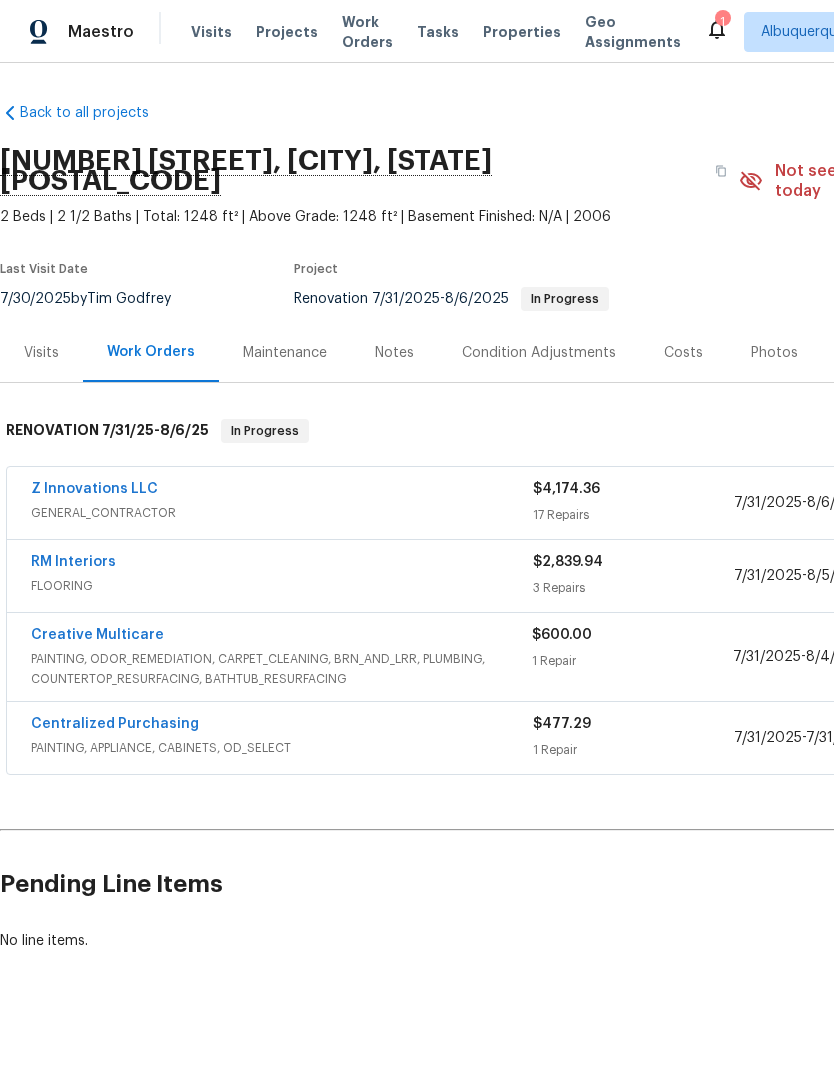 click on "Centralized Purchasing" at bounding box center [115, 724] 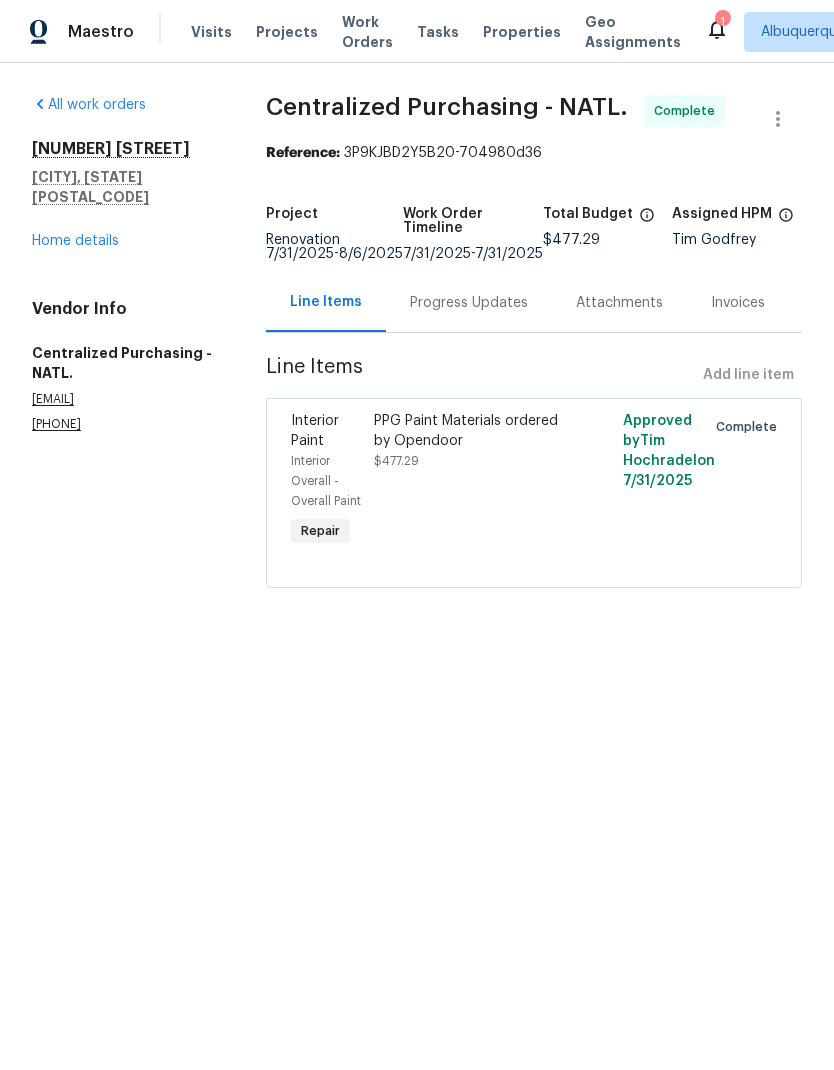 click on "Home details" at bounding box center [75, 241] 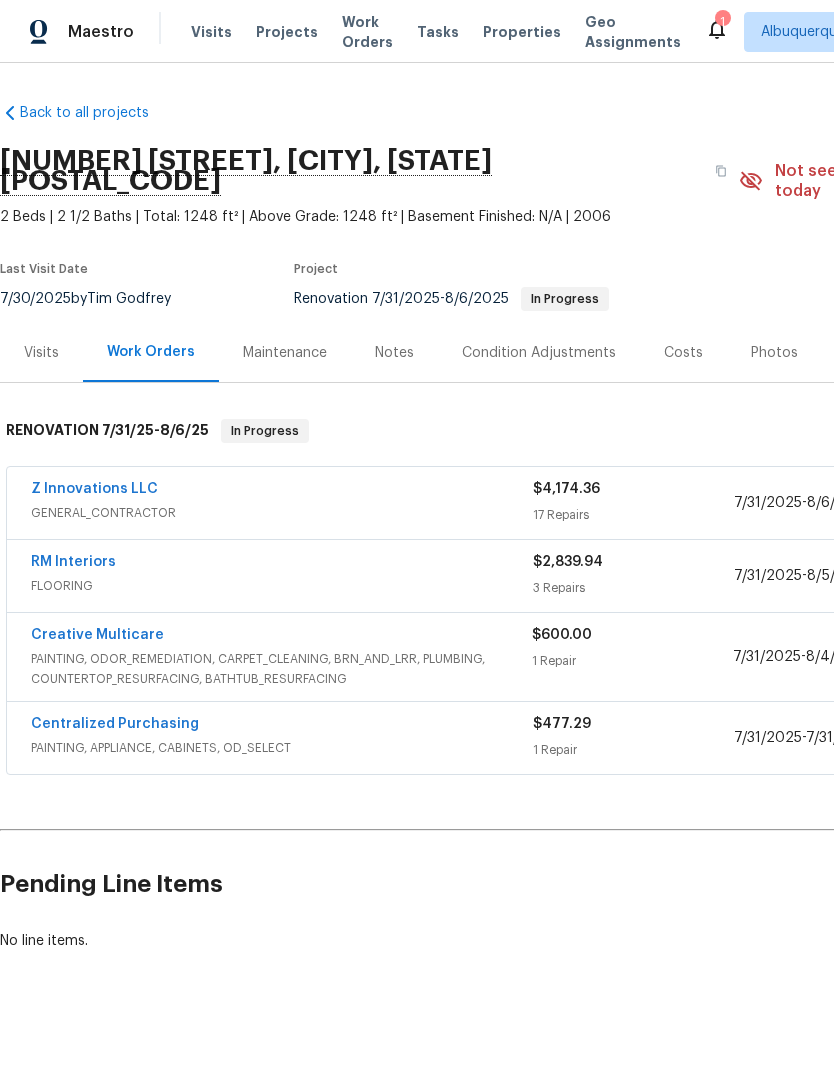 click on "Z Innovations LLC" at bounding box center (94, 489) 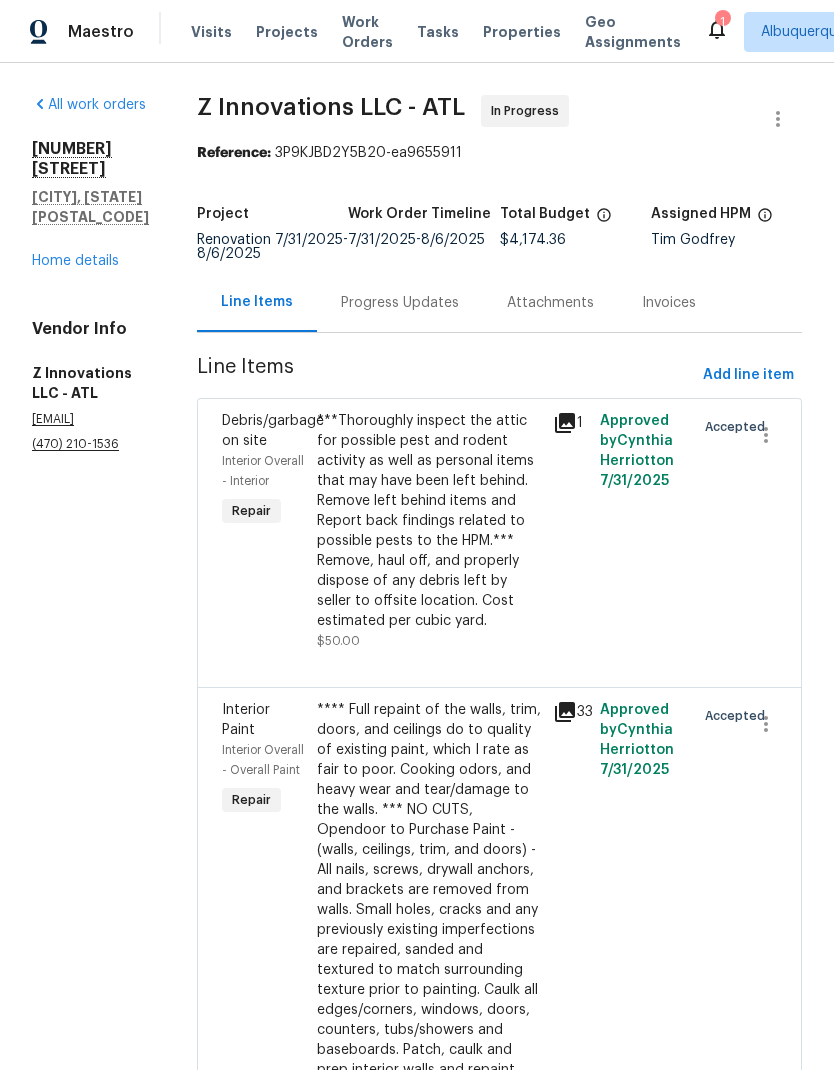 click on "Home details" at bounding box center [75, 261] 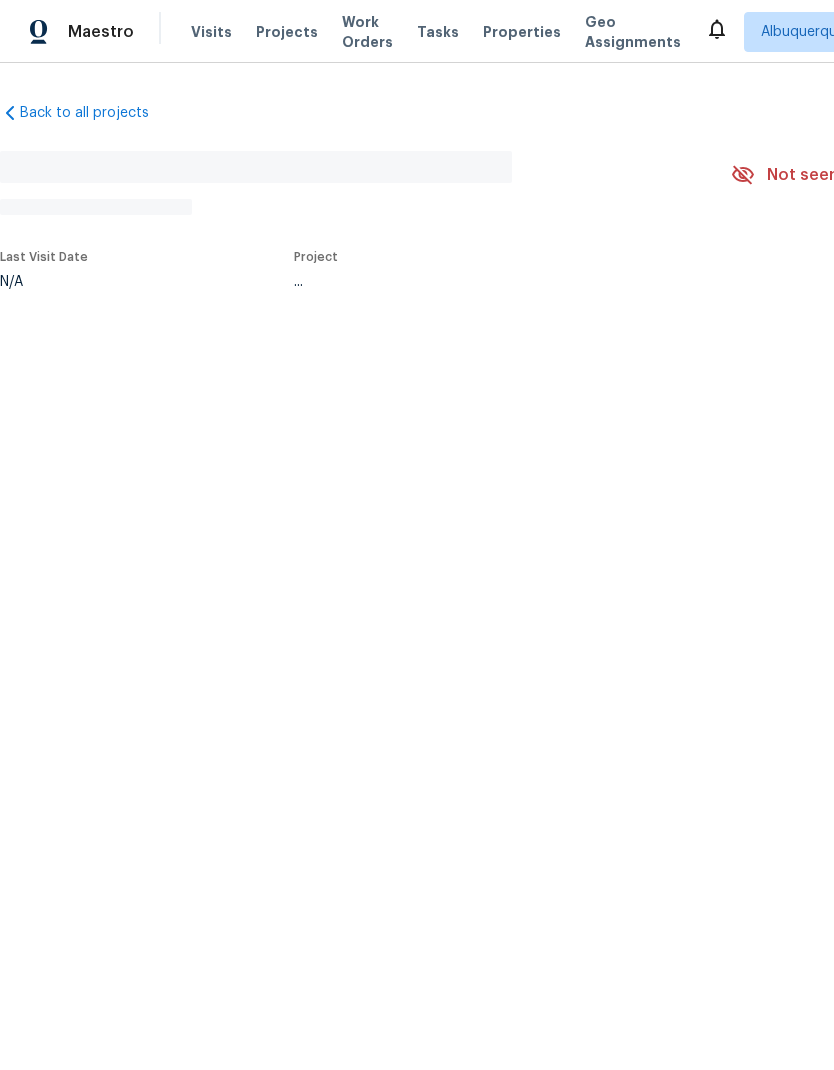 scroll, scrollTop: 0, scrollLeft: 0, axis: both 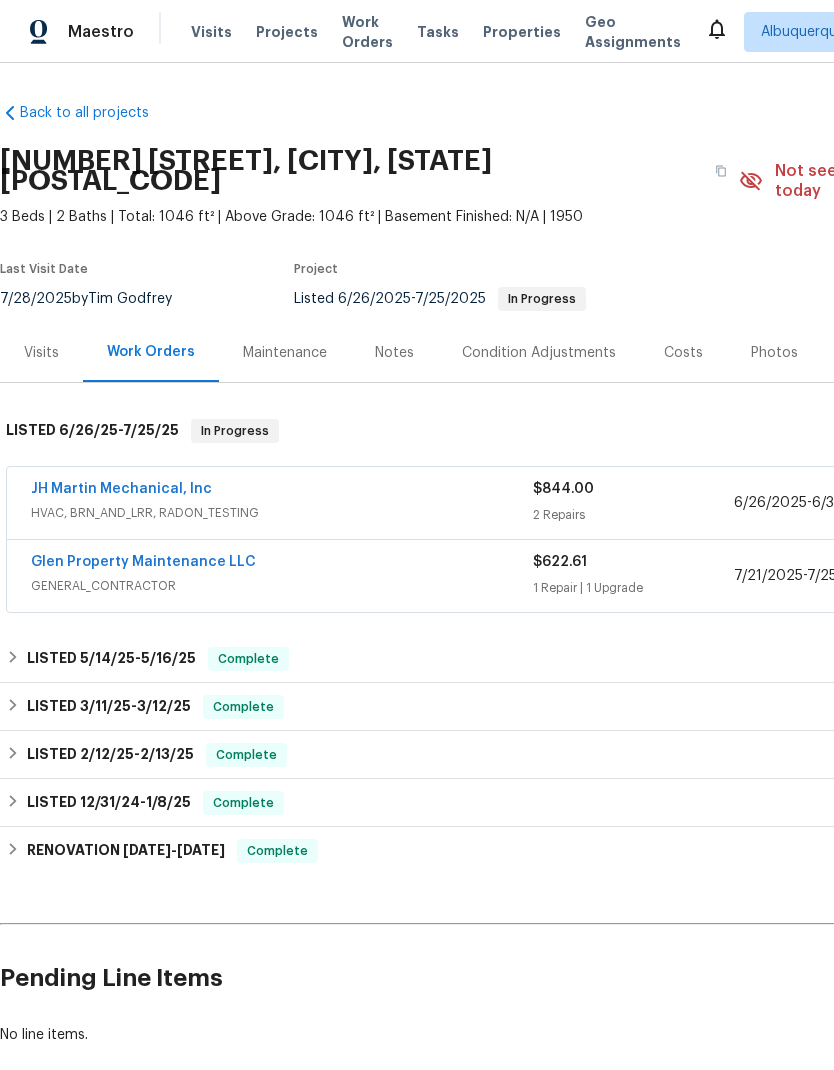 click on "JH Martin Mechanical, Inc" at bounding box center (121, 489) 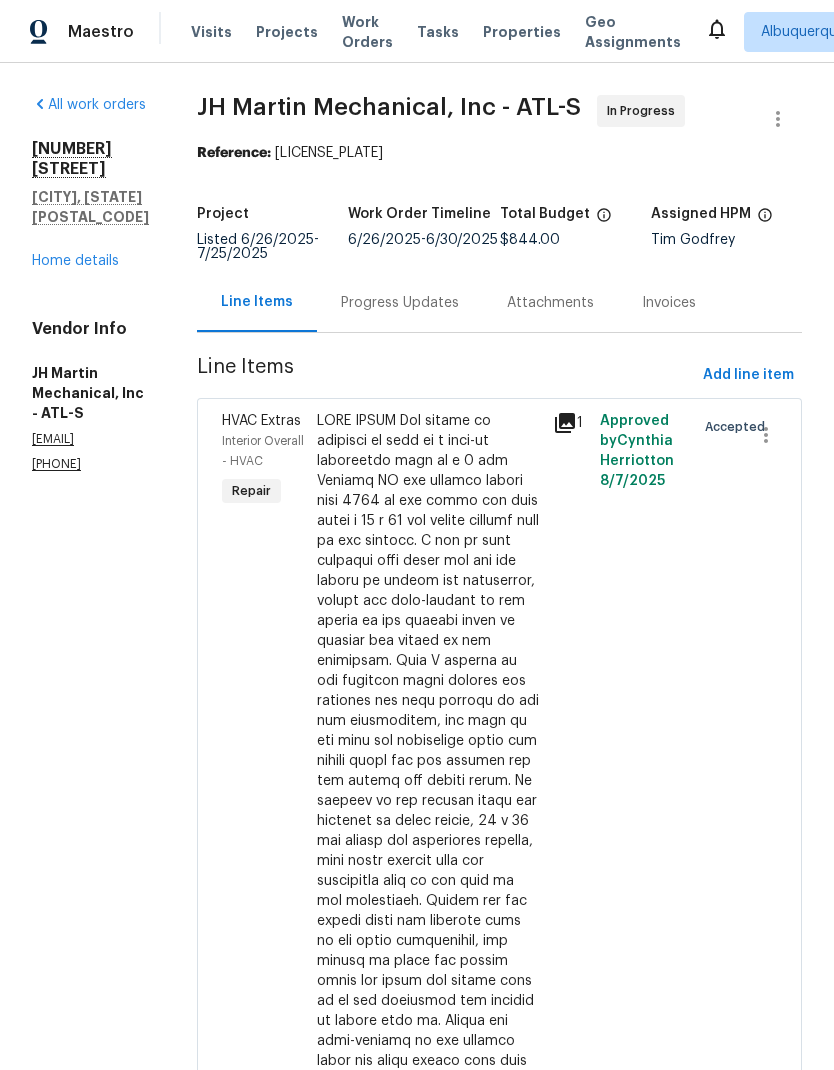 click on "Progress Updates" at bounding box center [400, 303] 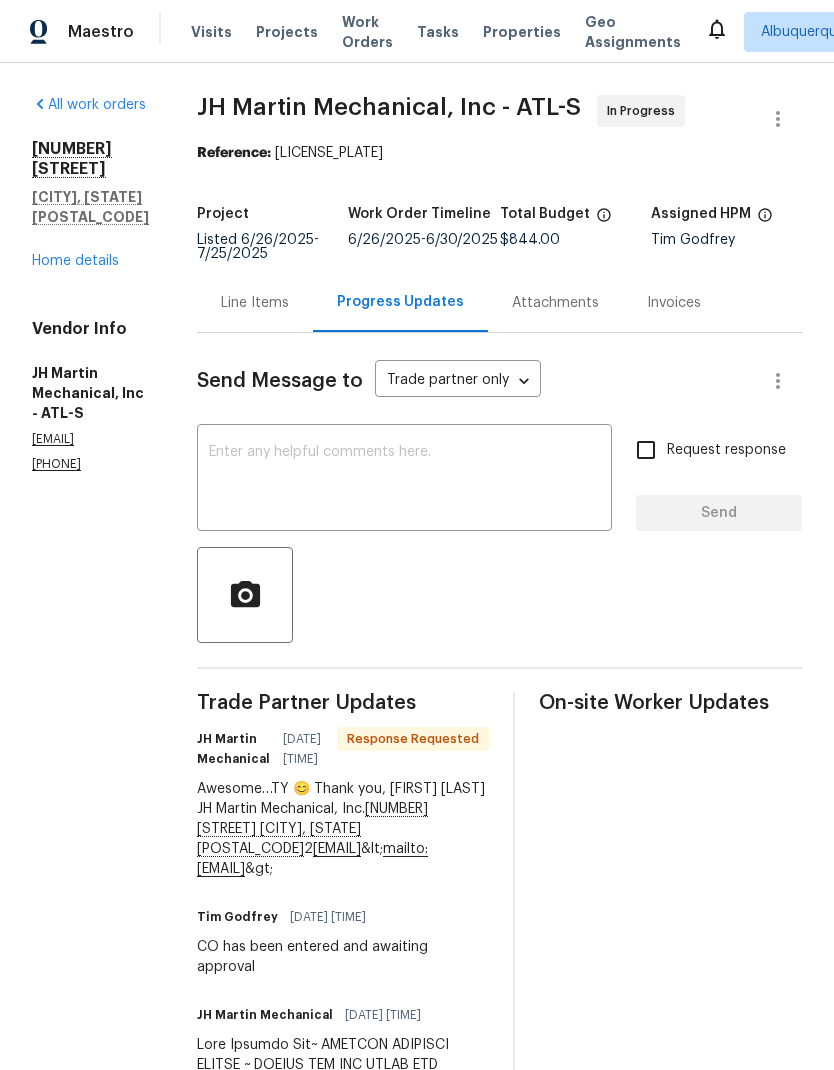 click at bounding box center [404, 480] 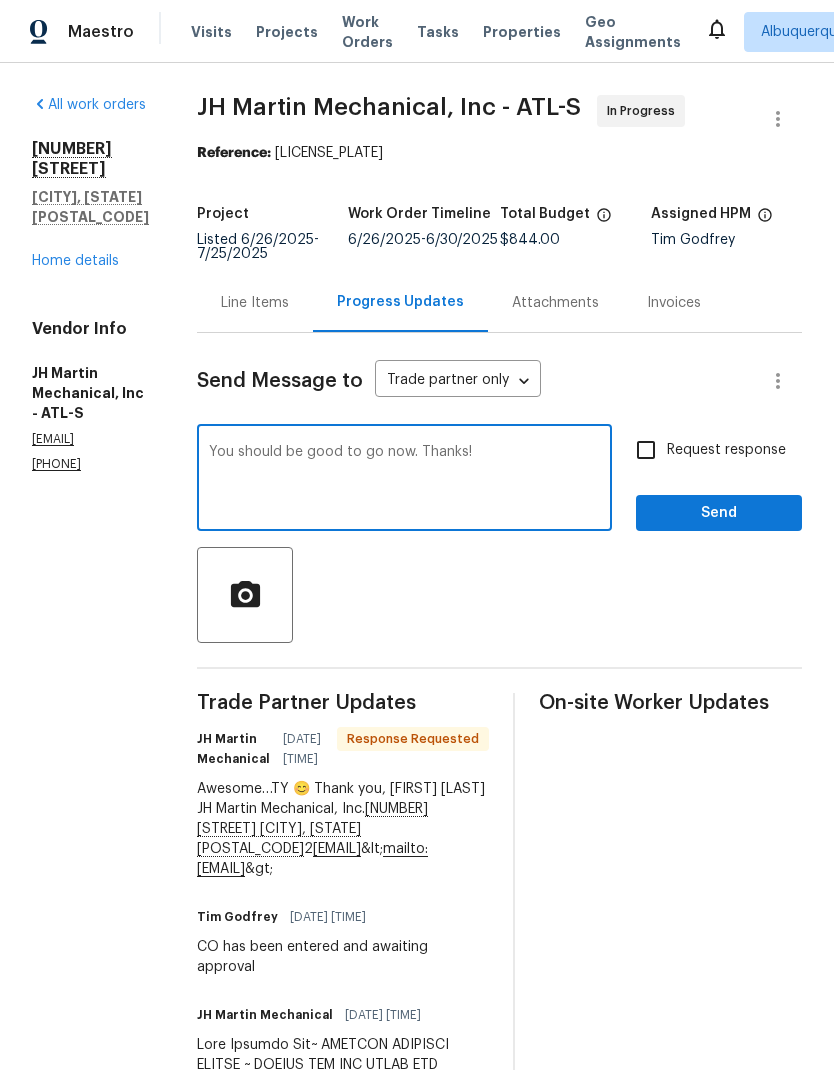 type on "You should be good to go now. Thanks!" 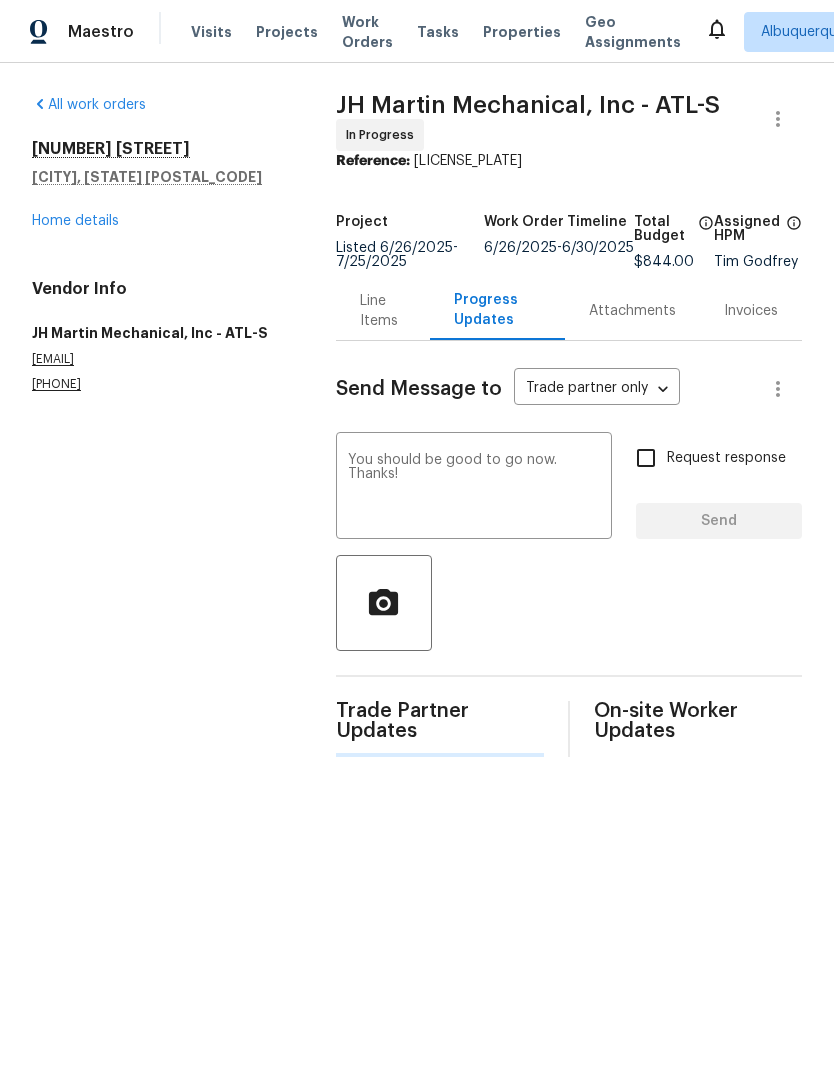 type 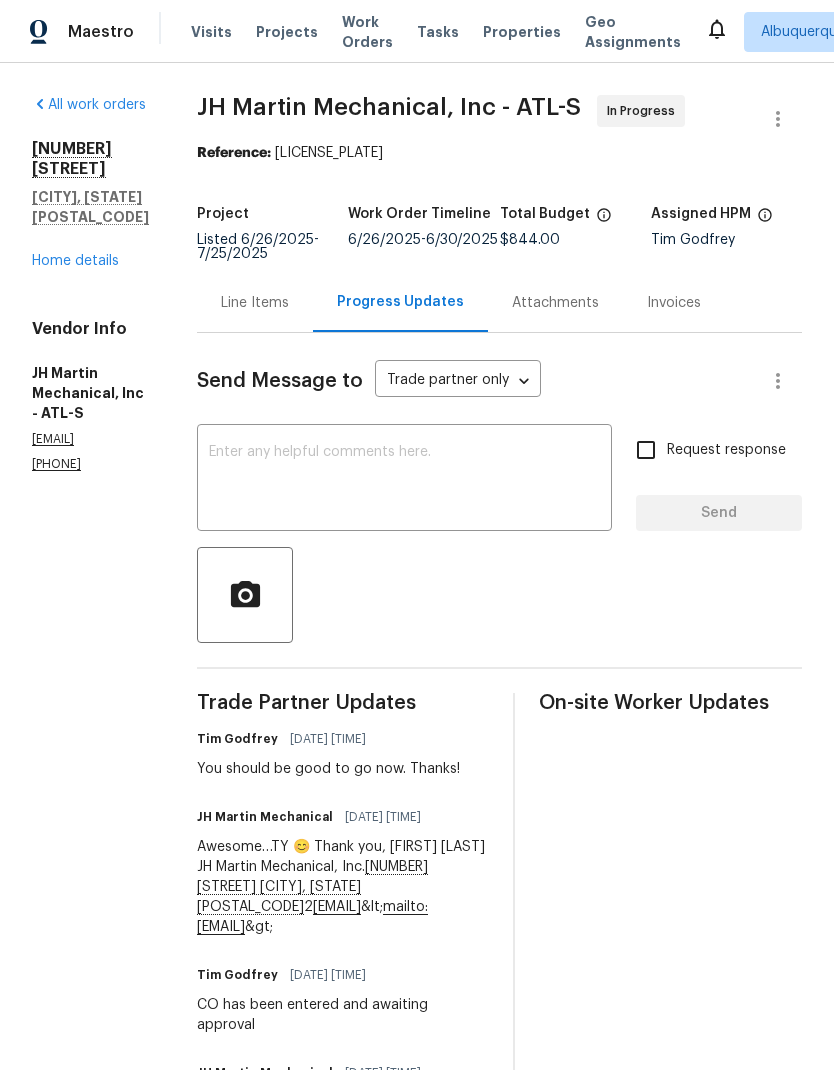 click on "Home details" at bounding box center [75, 261] 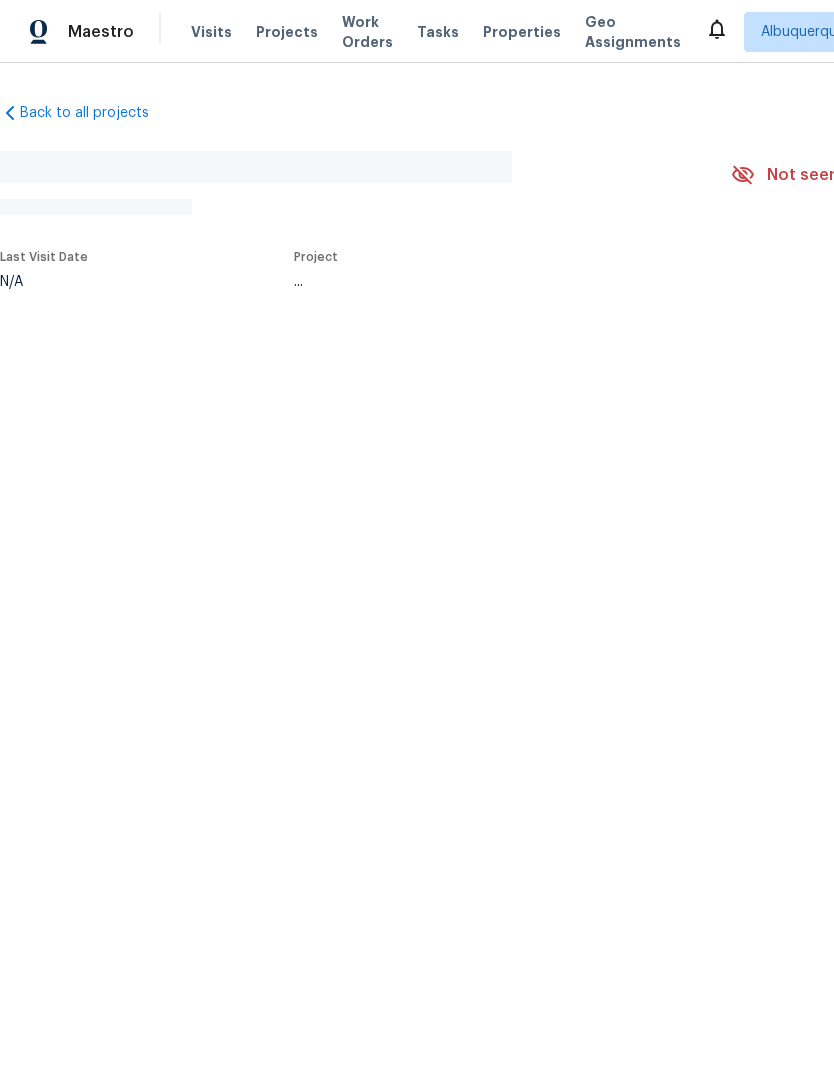 scroll, scrollTop: 0, scrollLeft: 0, axis: both 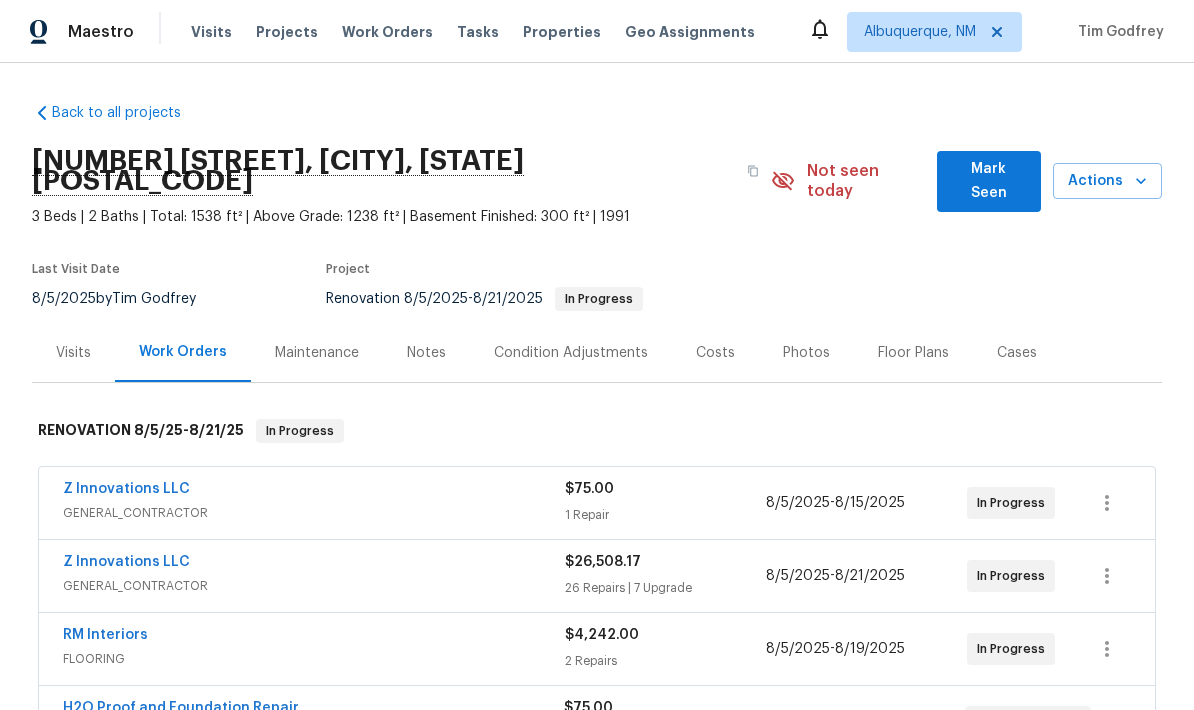 click on "Z Innovations LLC" at bounding box center (126, 489) 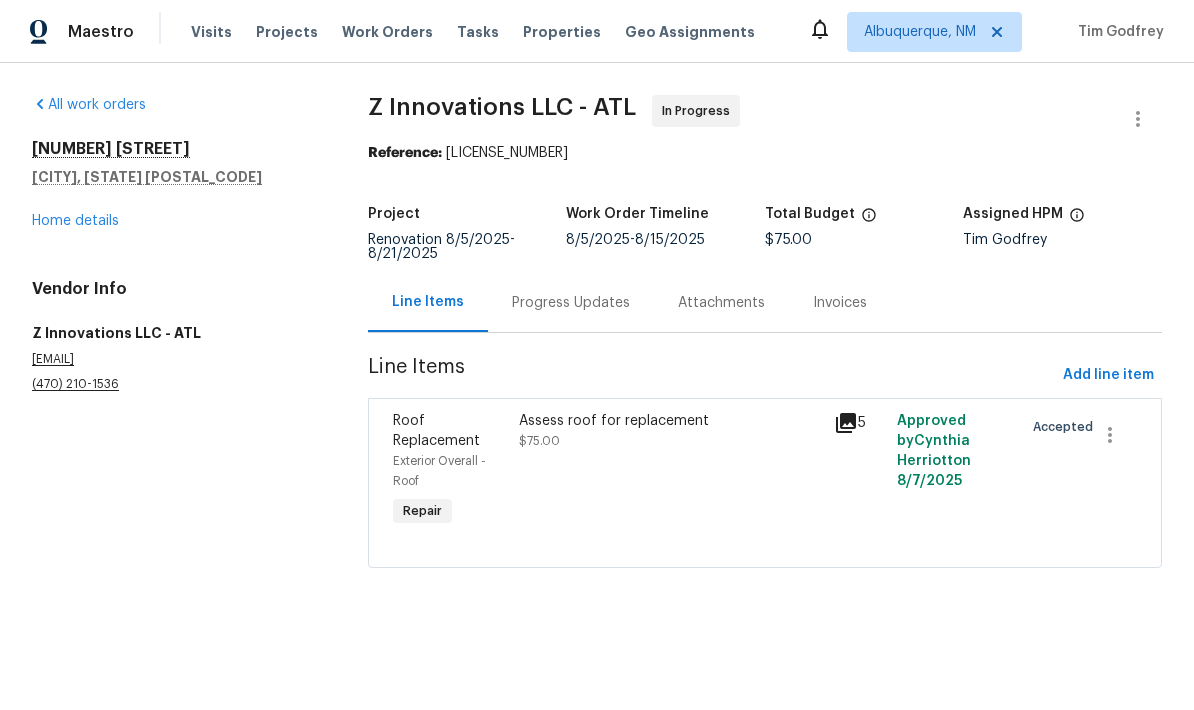 click on "Home details" at bounding box center [75, 221] 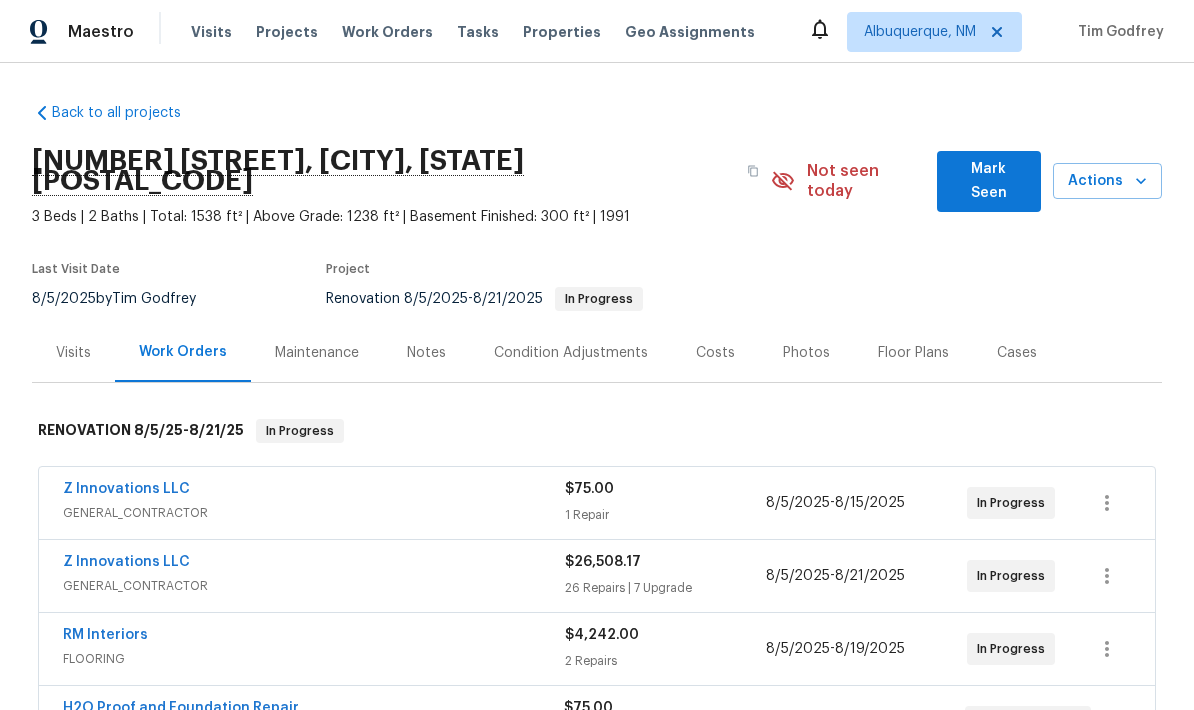 click on "Z Innovations LLC" at bounding box center [126, 562] 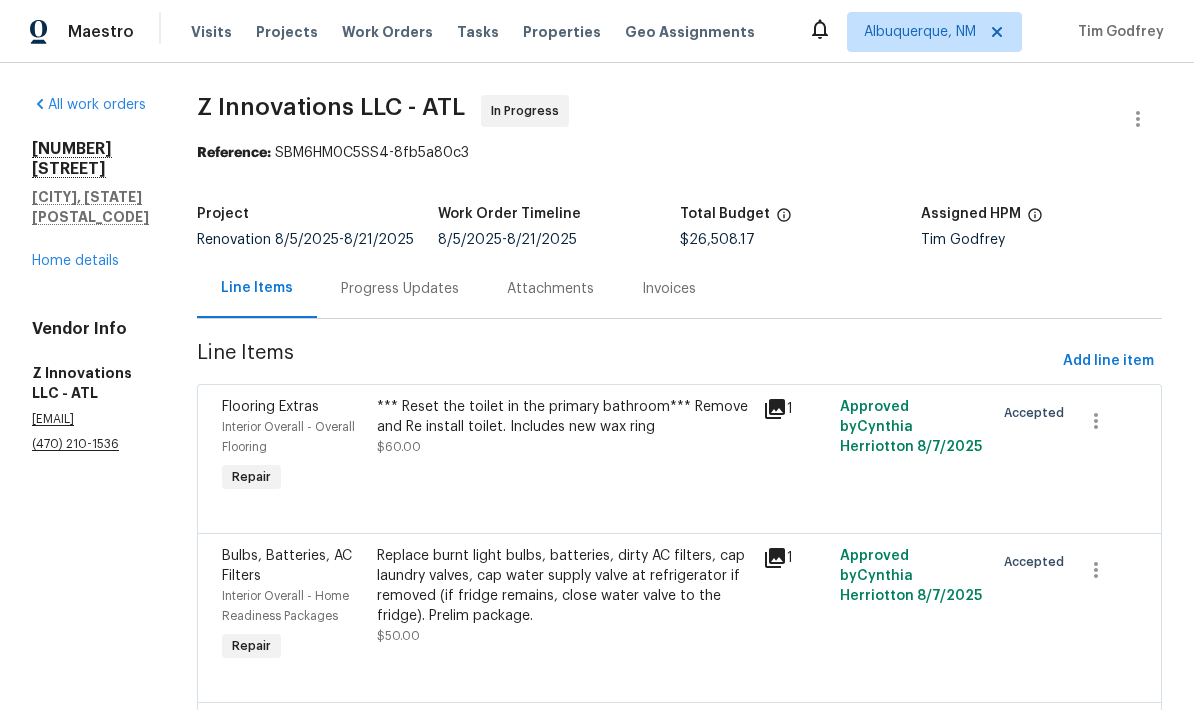 scroll, scrollTop: 0, scrollLeft: 0, axis: both 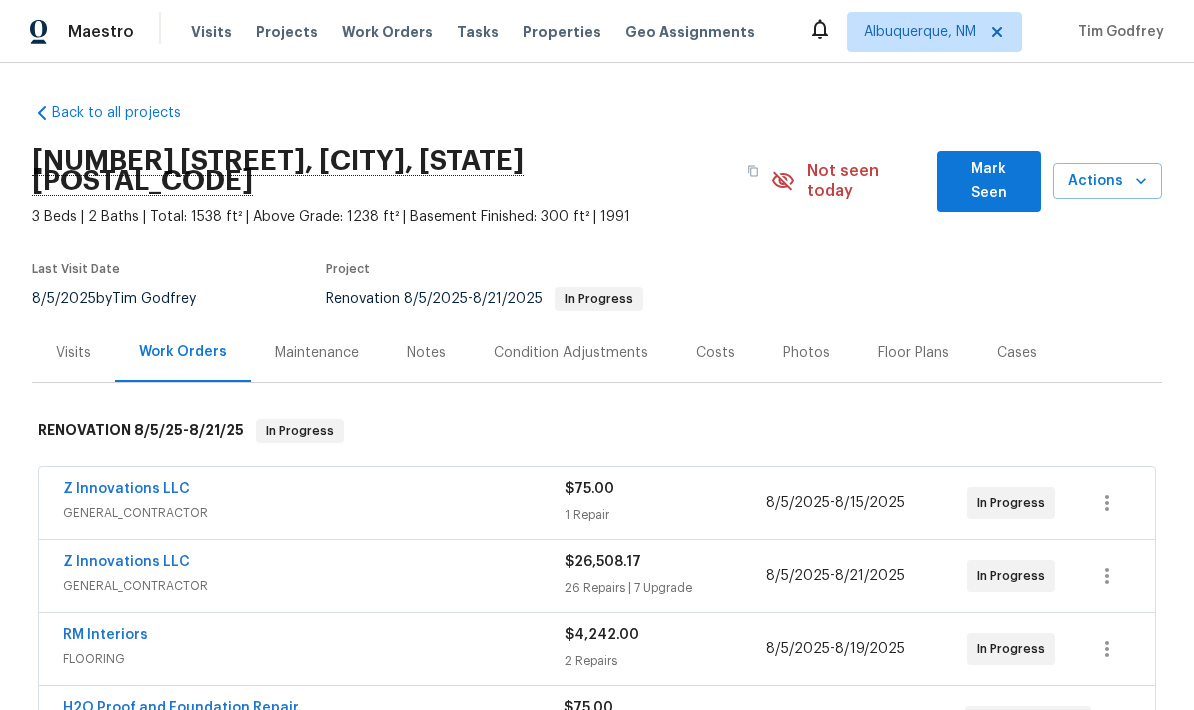 click on "RM Interiors" at bounding box center (105, 635) 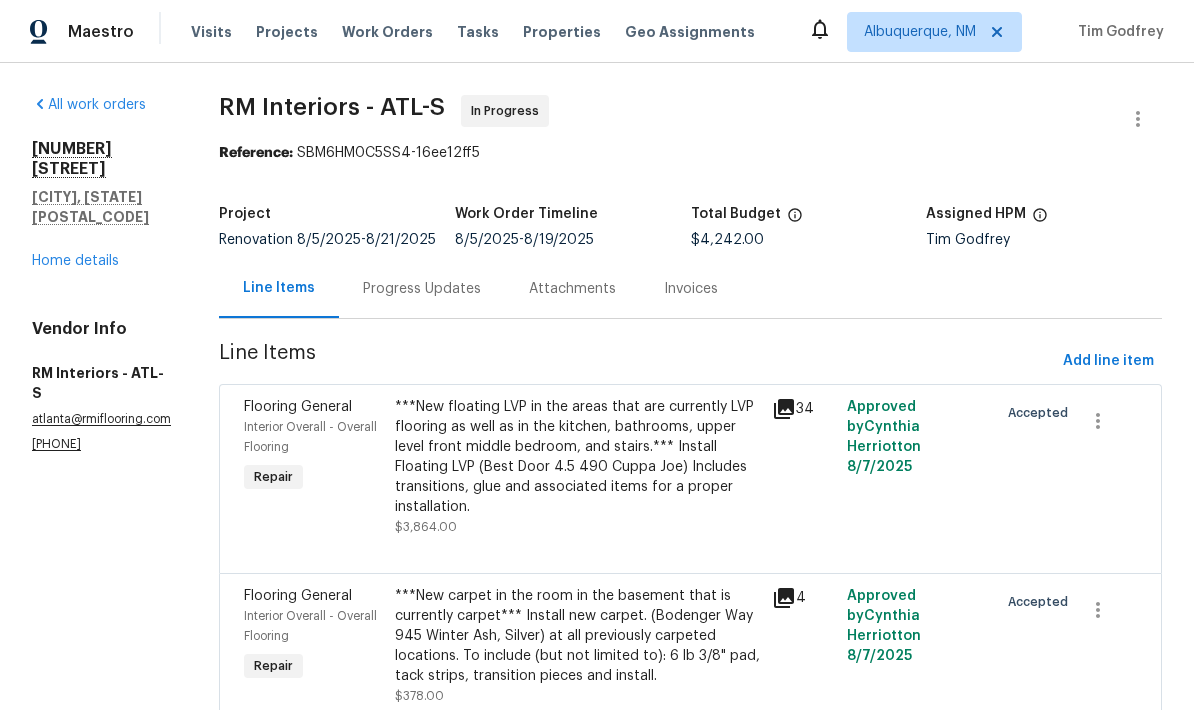 click on "Home details" at bounding box center (75, 261) 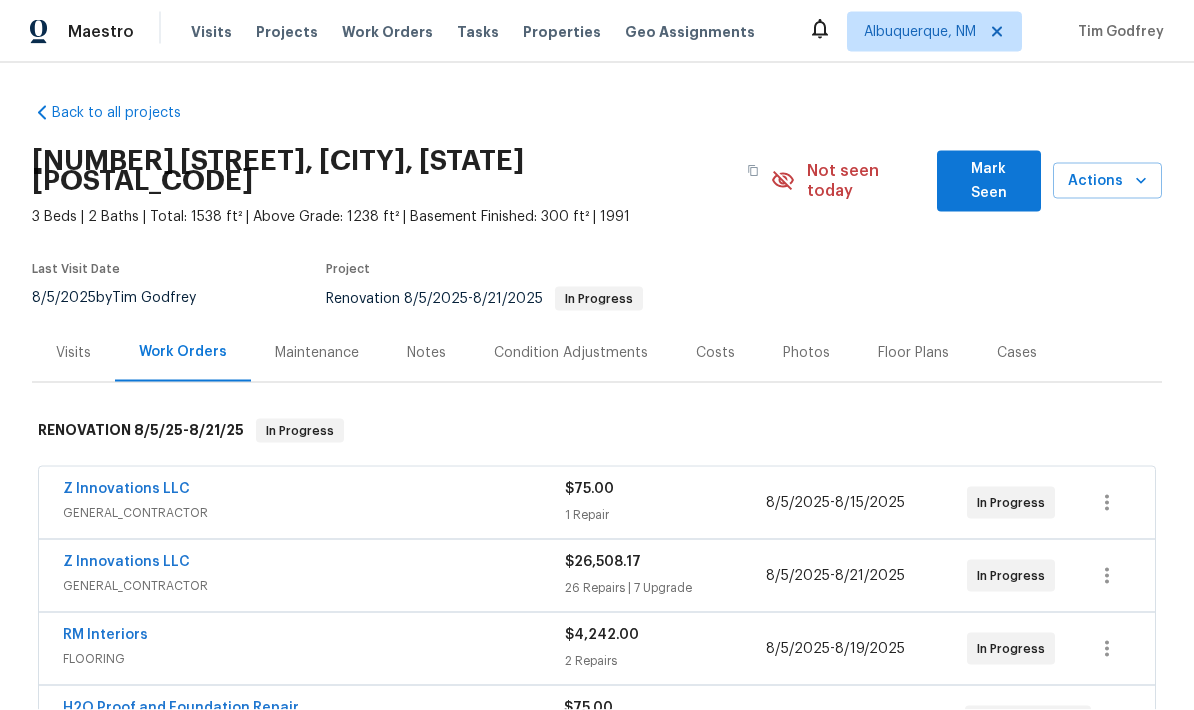 scroll, scrollTop: 80, scrollLeft: 0, axis: vertical 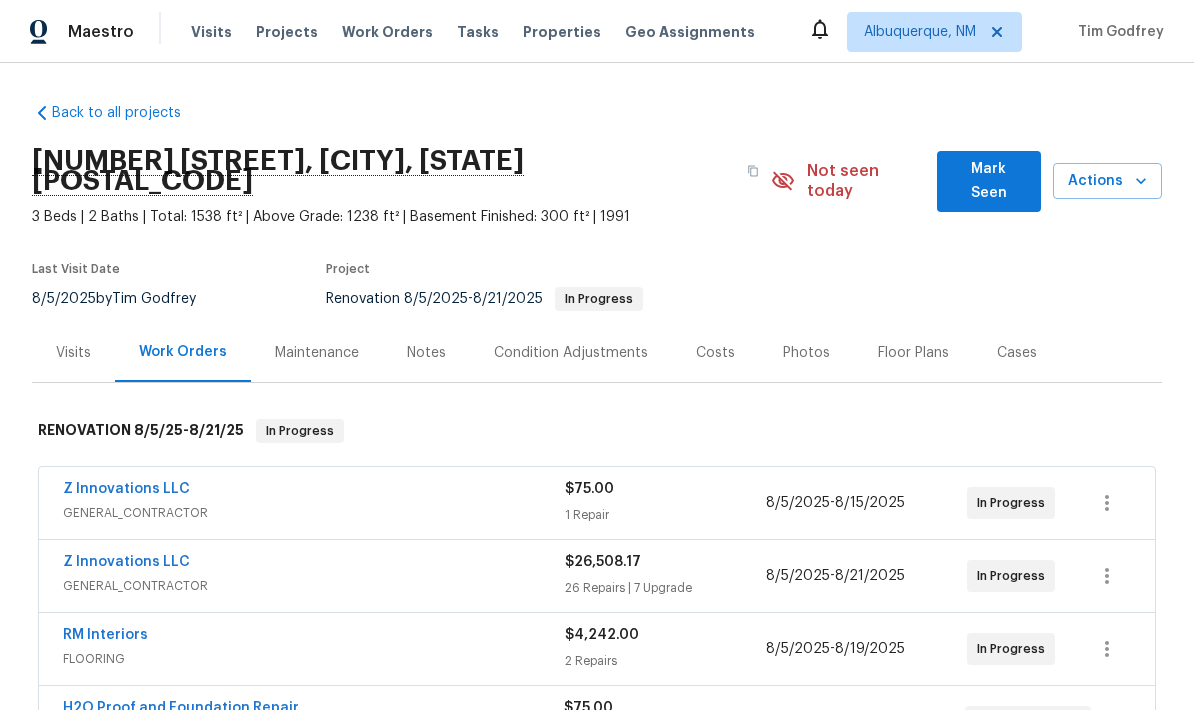 click on "H2O Proof and Foundation Repair" at bounding box center [181, 708] 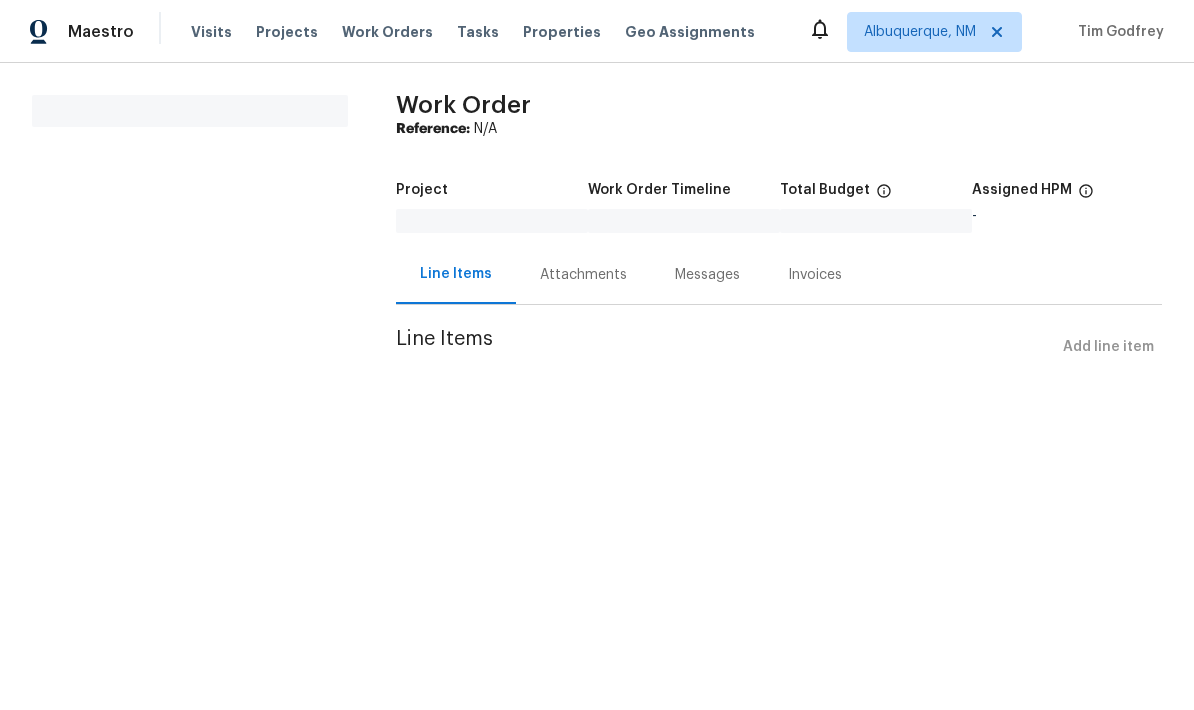 scroll, scrollTop: 0, scrollLeft: 0, axis: both 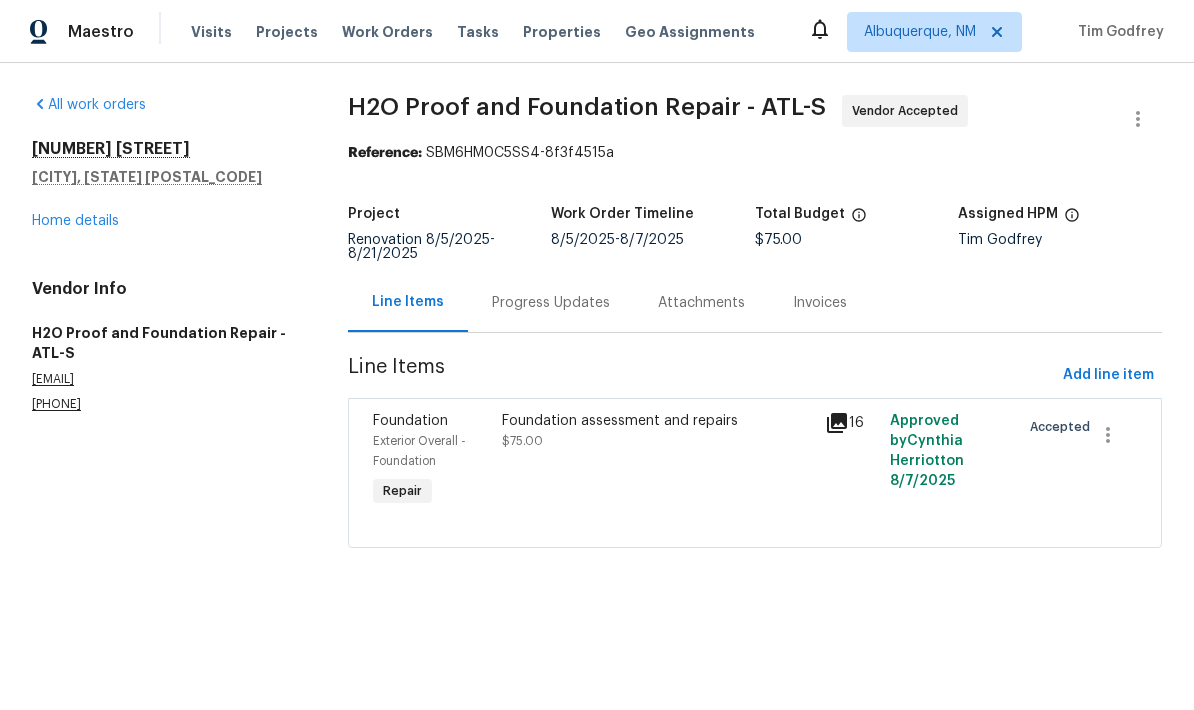 click on "Foundation assessment and repairs" at bounding box center [658, 421] 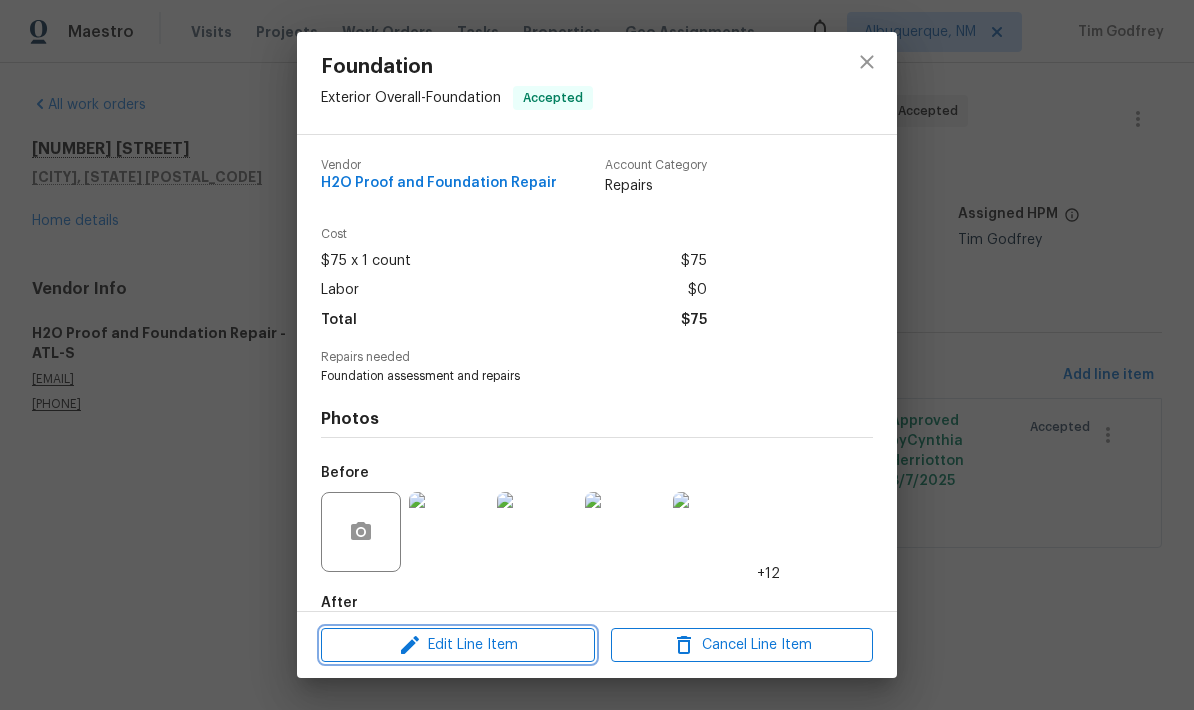 click on "Edit Line Item" at bounding box center (458, 645) 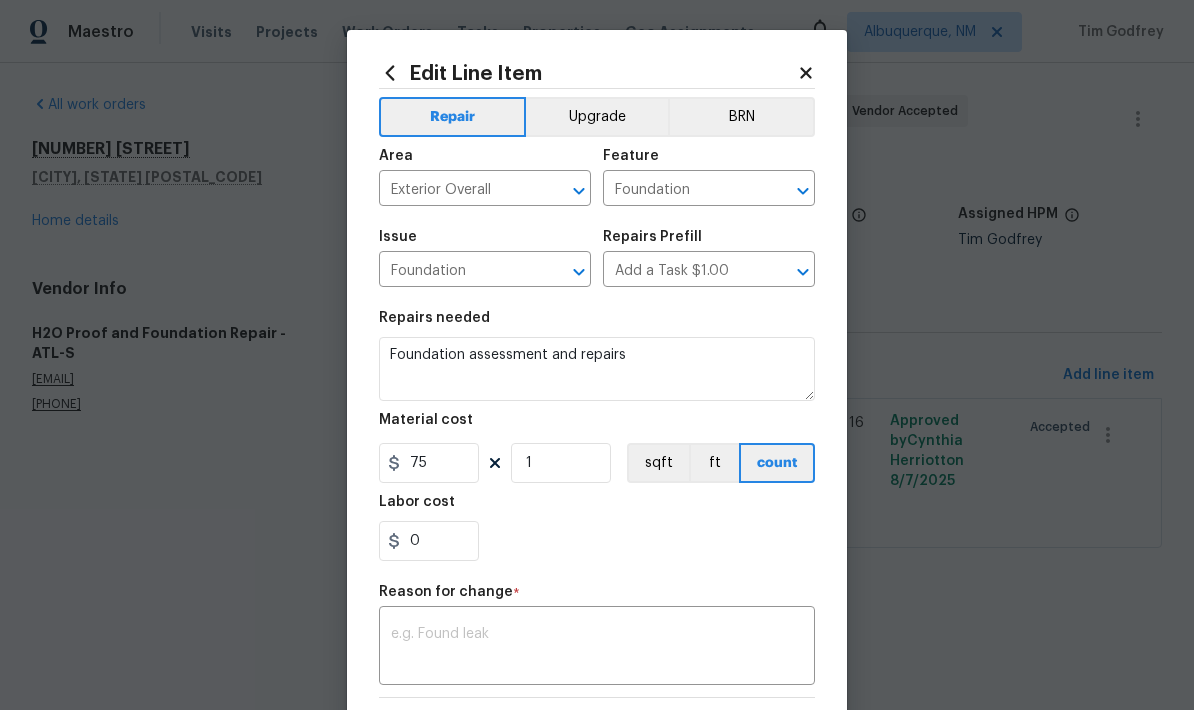click at bounding box center [597, 648] 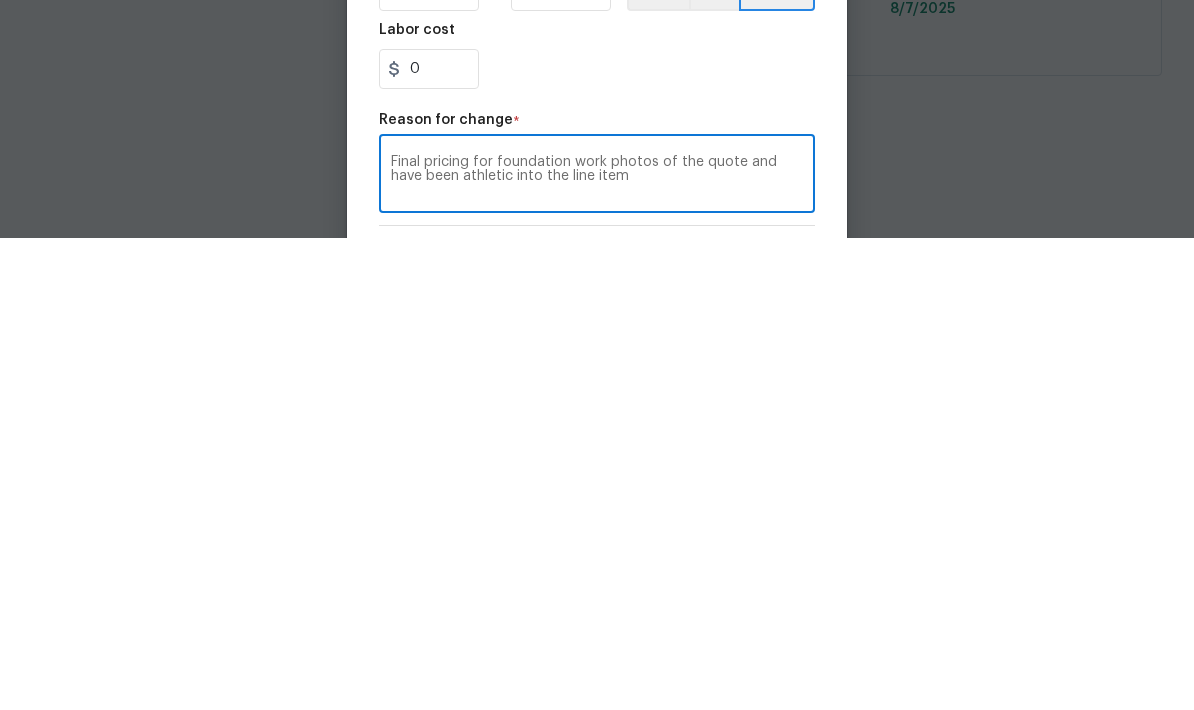 click on "Final pricing for foundation work photos of the quote and have been athletic into the line item" at bounding box center (597, 648) 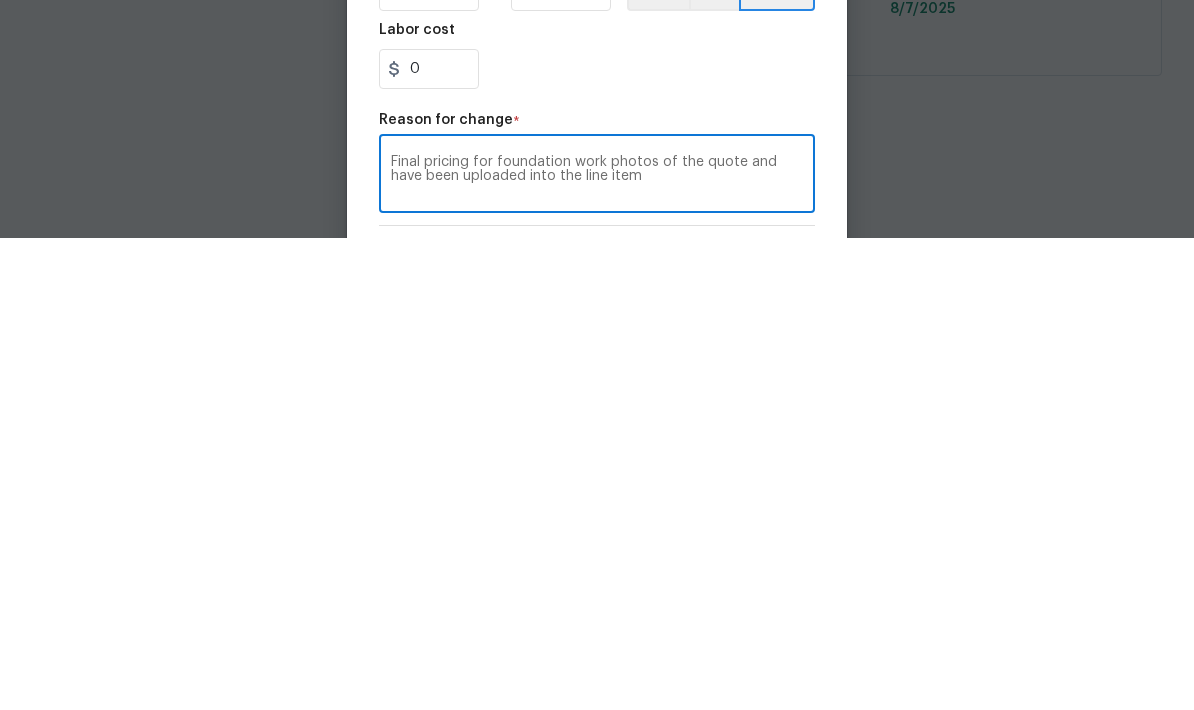 click on "Final pricing for foundation work photos of the quote and have been uploaded into the line item" at bounding box center (597, 648) 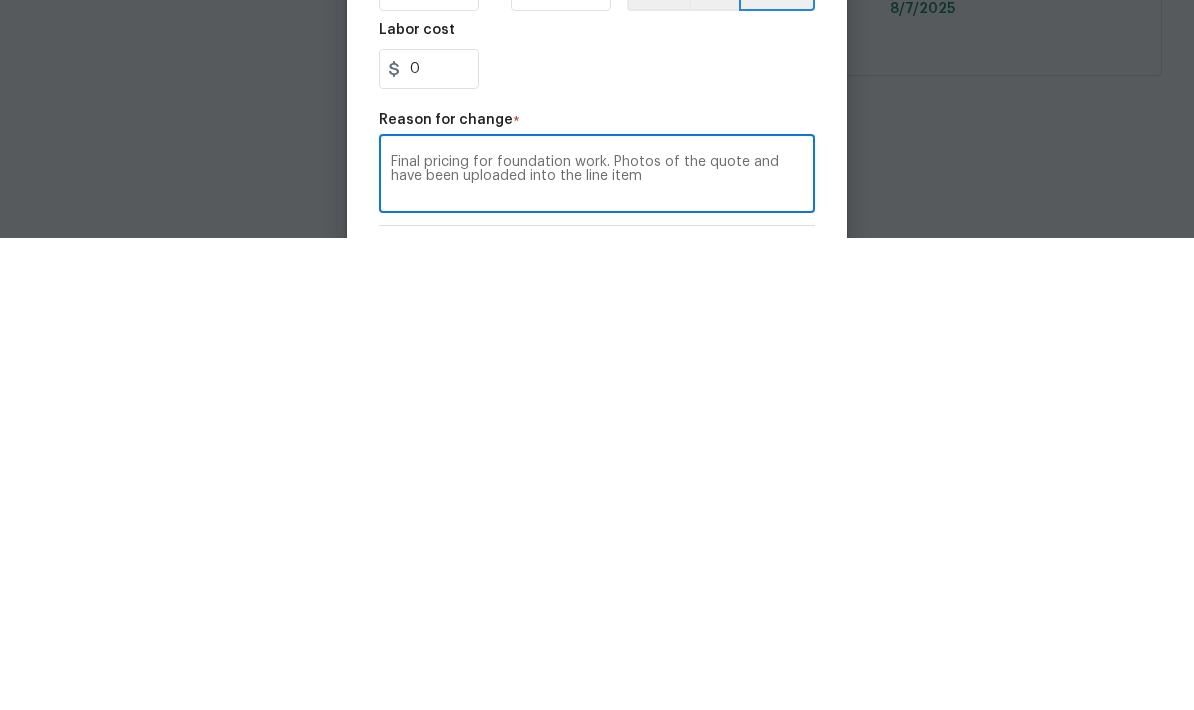 click on "Final pricing for foundation work. Photos of the quote and have been uploaded into the line item" at bounding box center [597, 648] 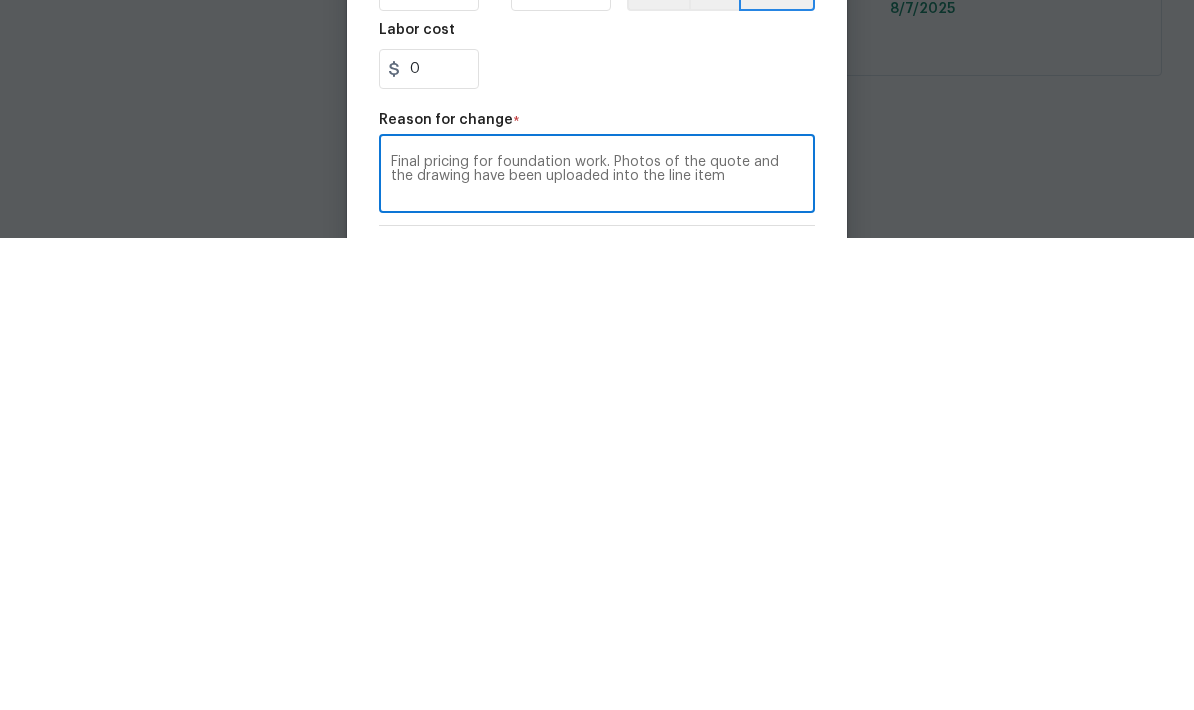 click on "Final pricing for foundation work. Photos of the quote and the drawing have been uploaded into the line item" at bounding box center (597, 648) 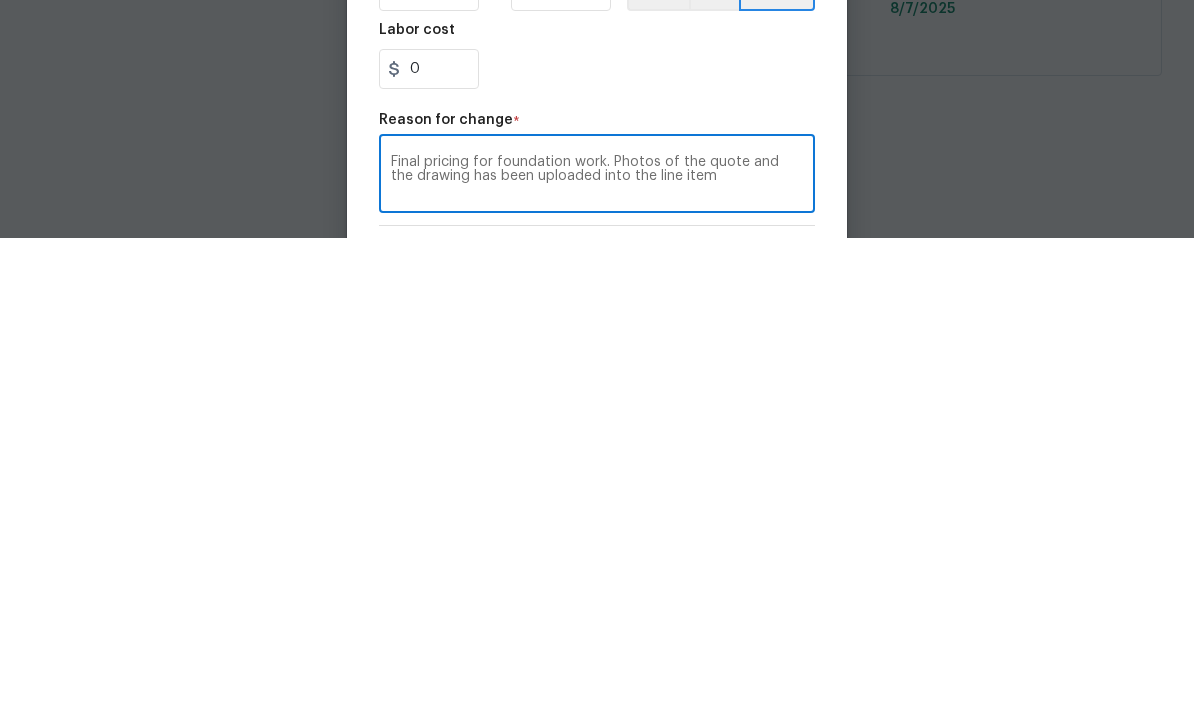 click on "Final pricing for foundation work. Photos of the quote and the drawing has been uploaded into the line item" at bounding box center (597, 648) 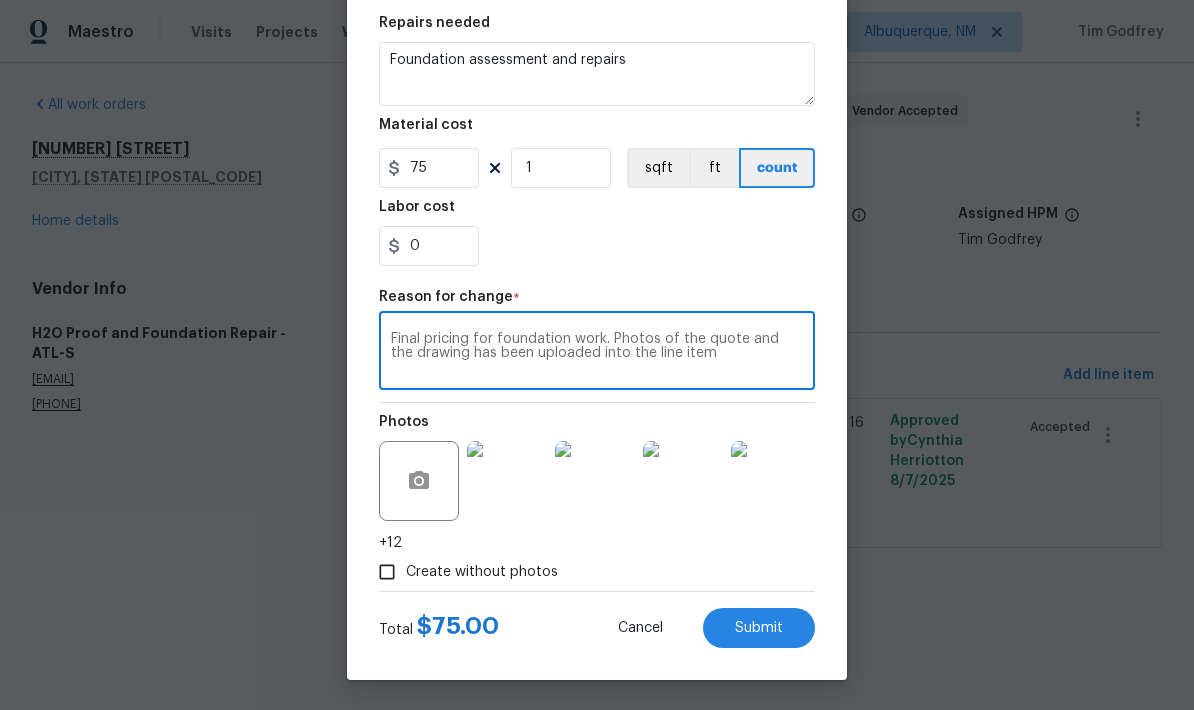 scroll, scrollTop: 299, scrollLeft: 0, axis: vertical 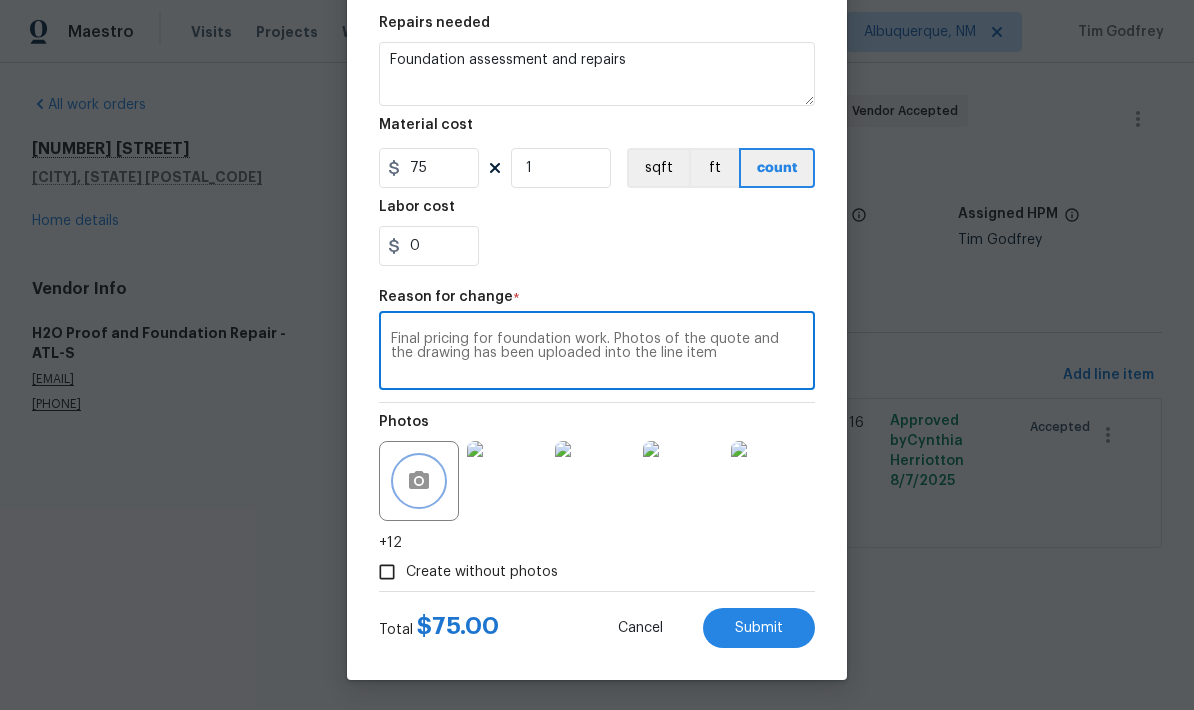 click 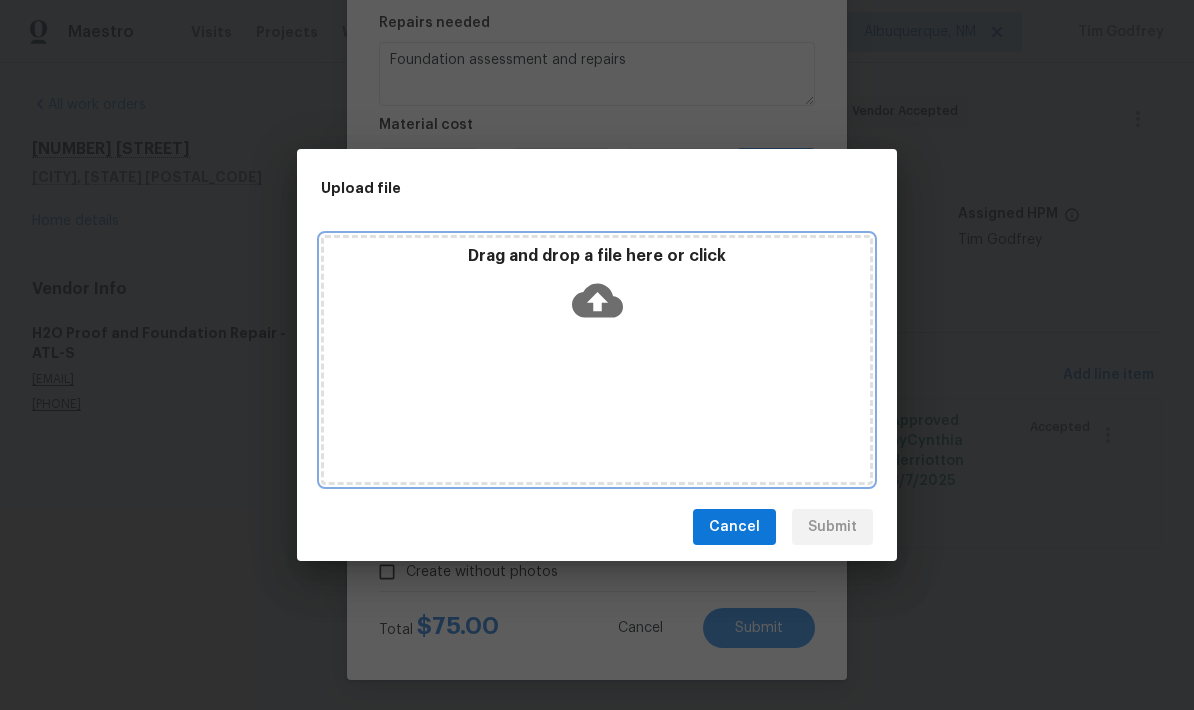click 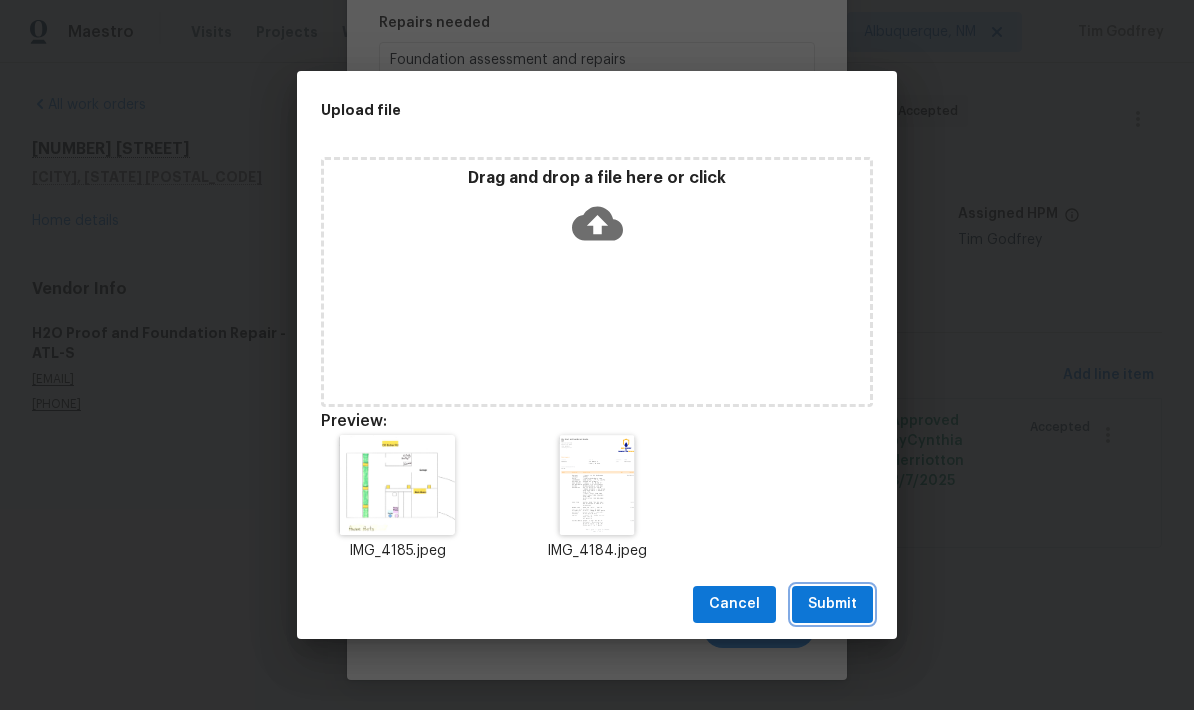 click on "Submit" at bounding box center (832, 604) 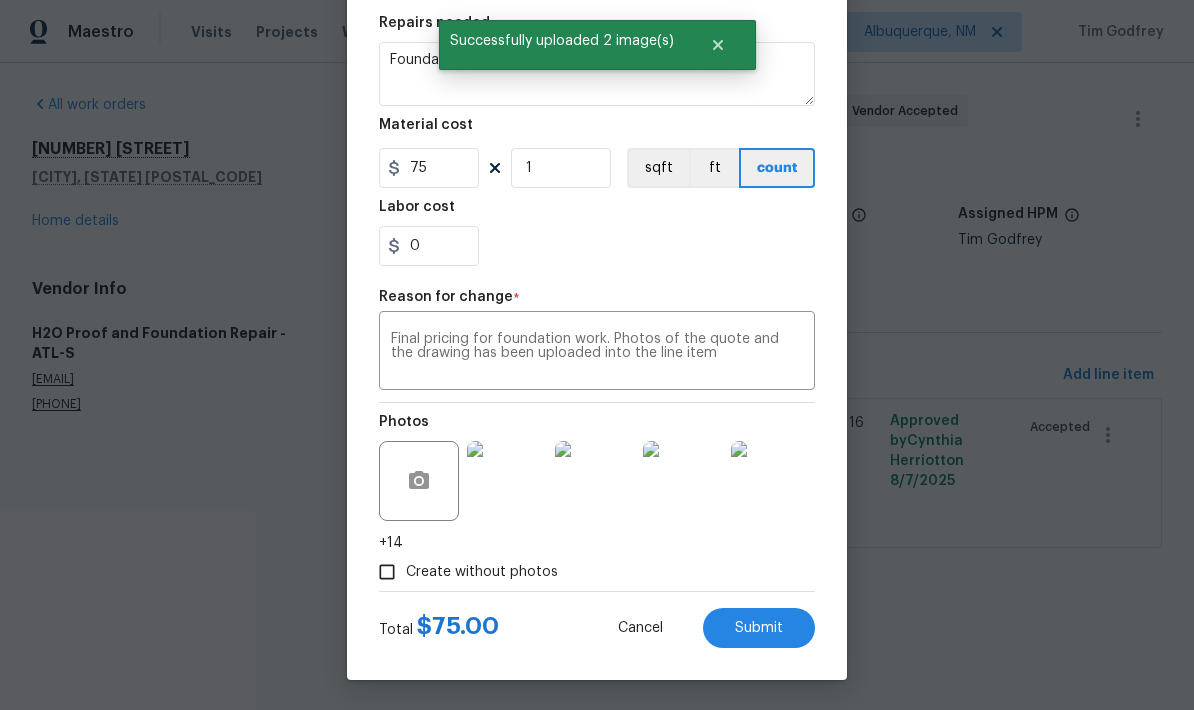 click at bounding box center [507, 481] 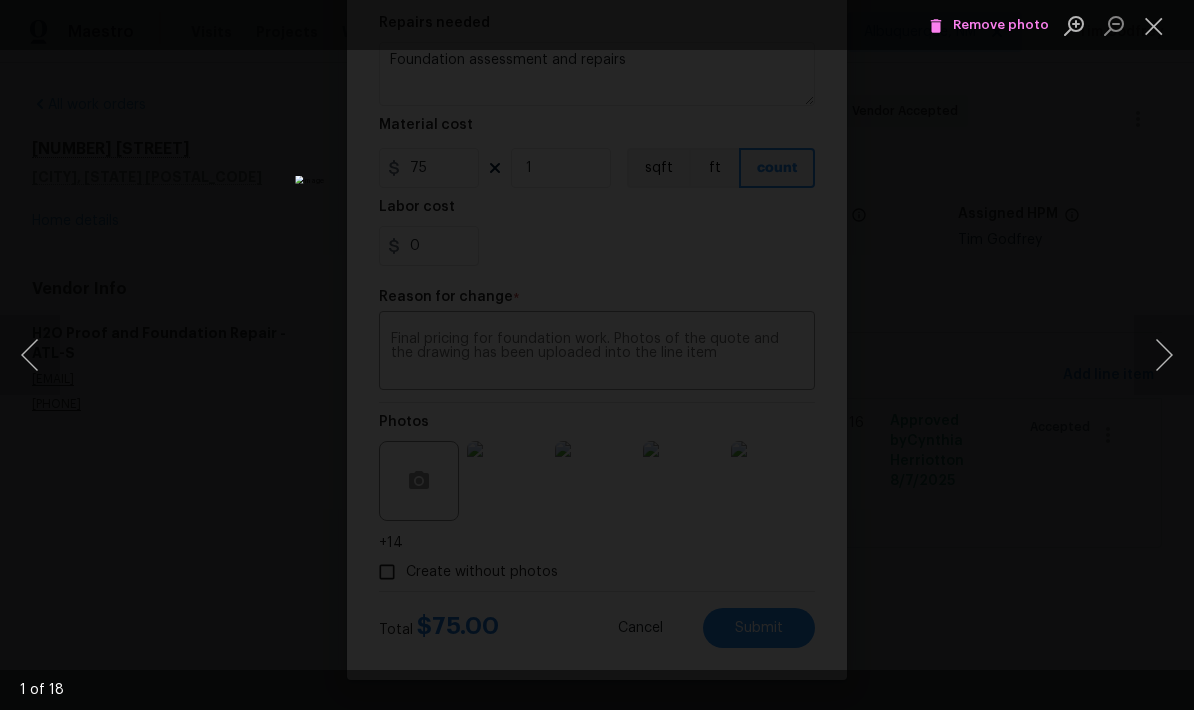 click at bounding box center (1164, 355) 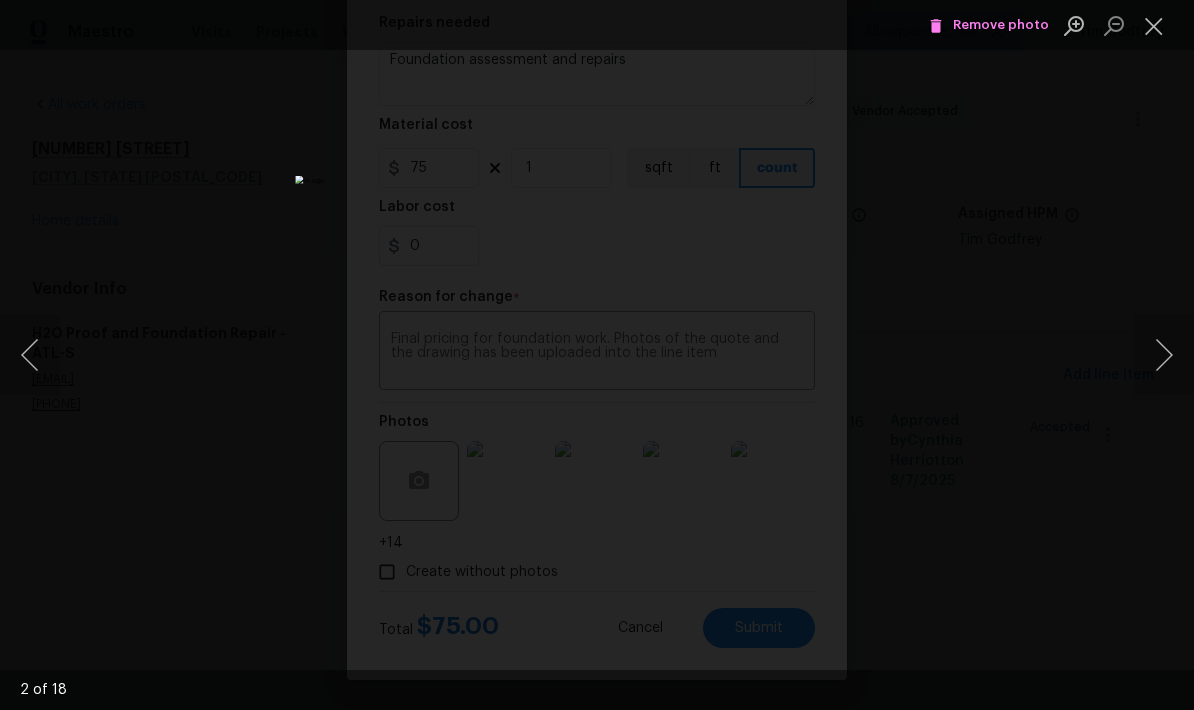 click at bounding box center [1164, 355] 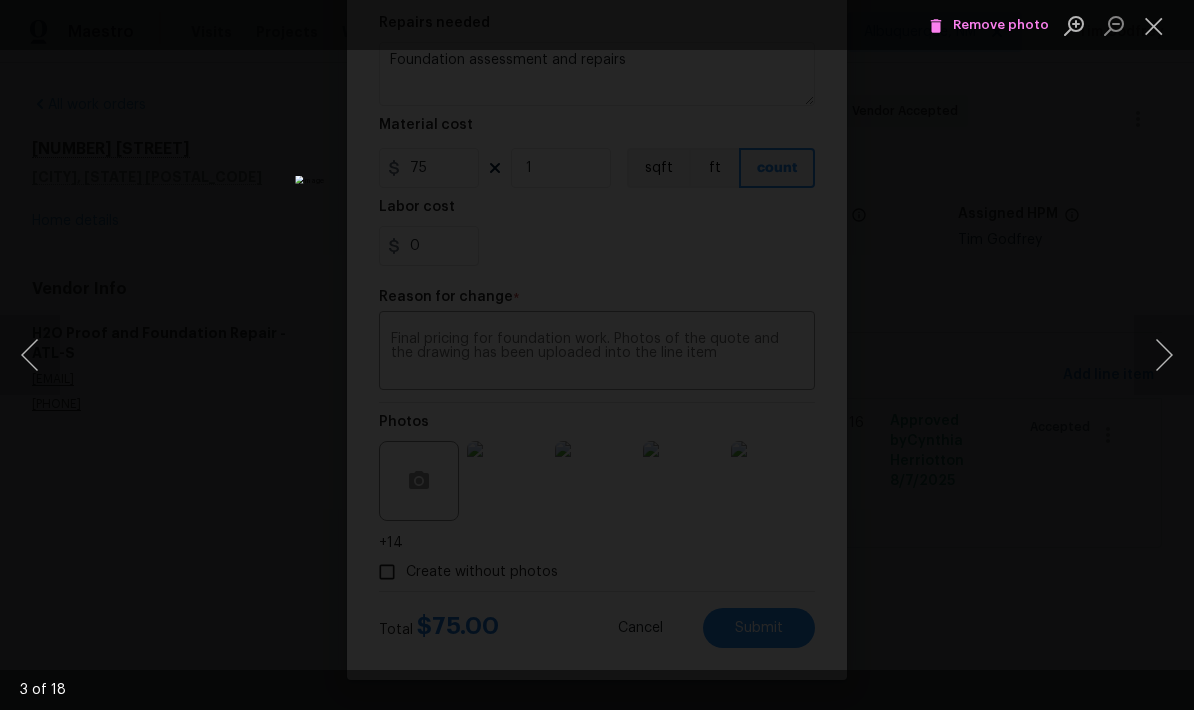 click at bounding box center (1164, 355) 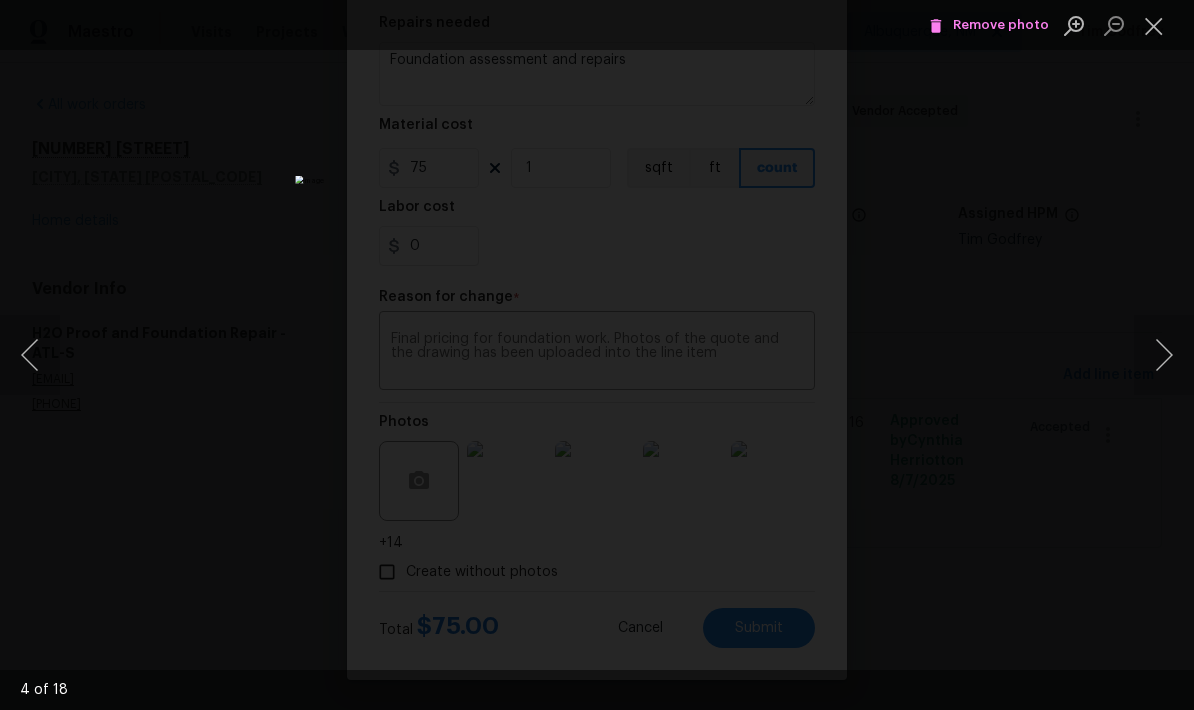 click at bounding box center (1164, 355) 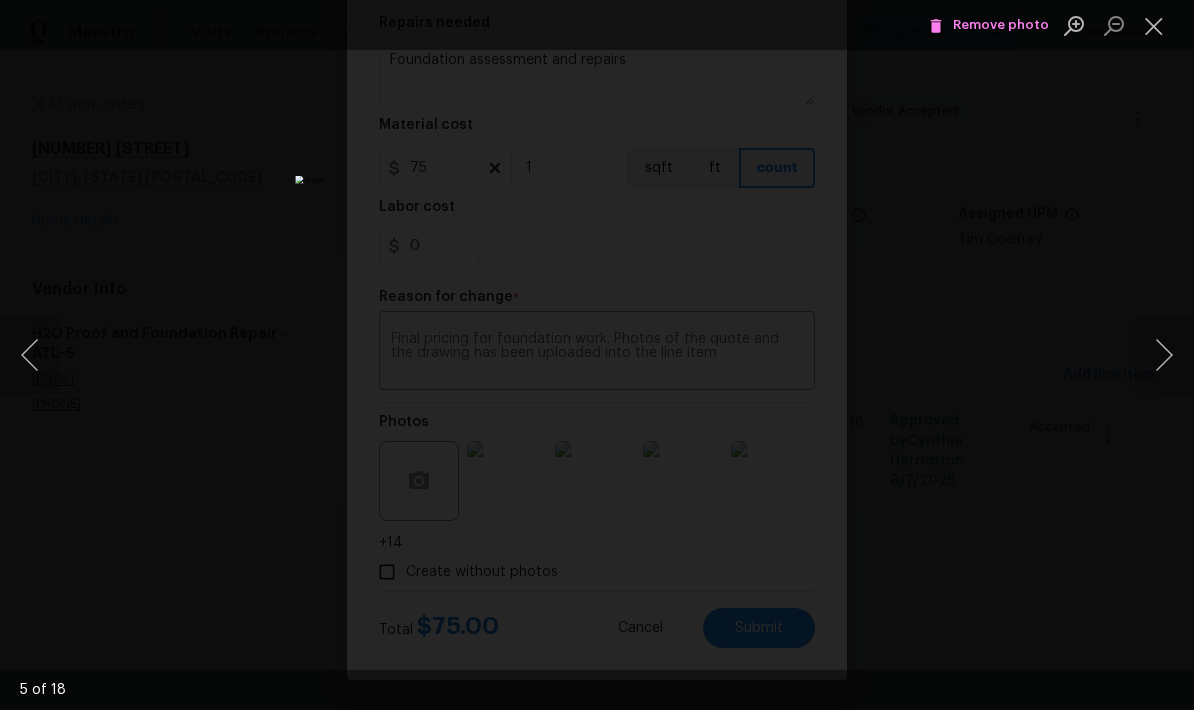 click at bounding box center [1164, 355] 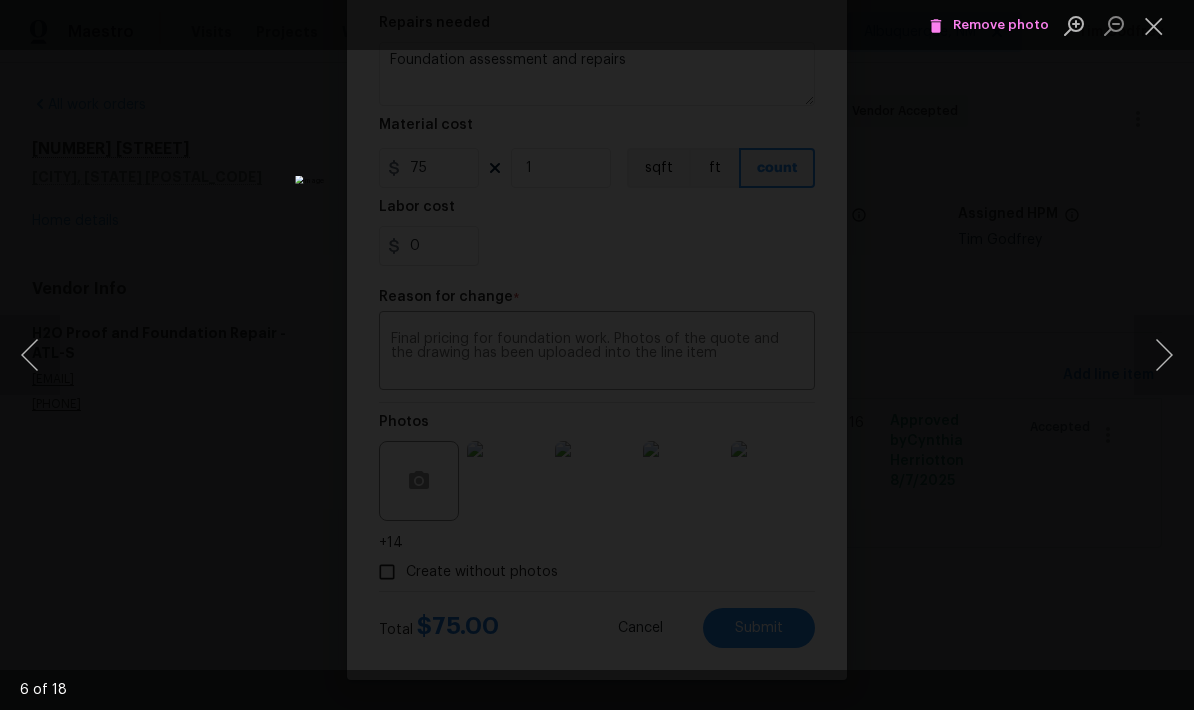 click at bounding box center (1164, 355) 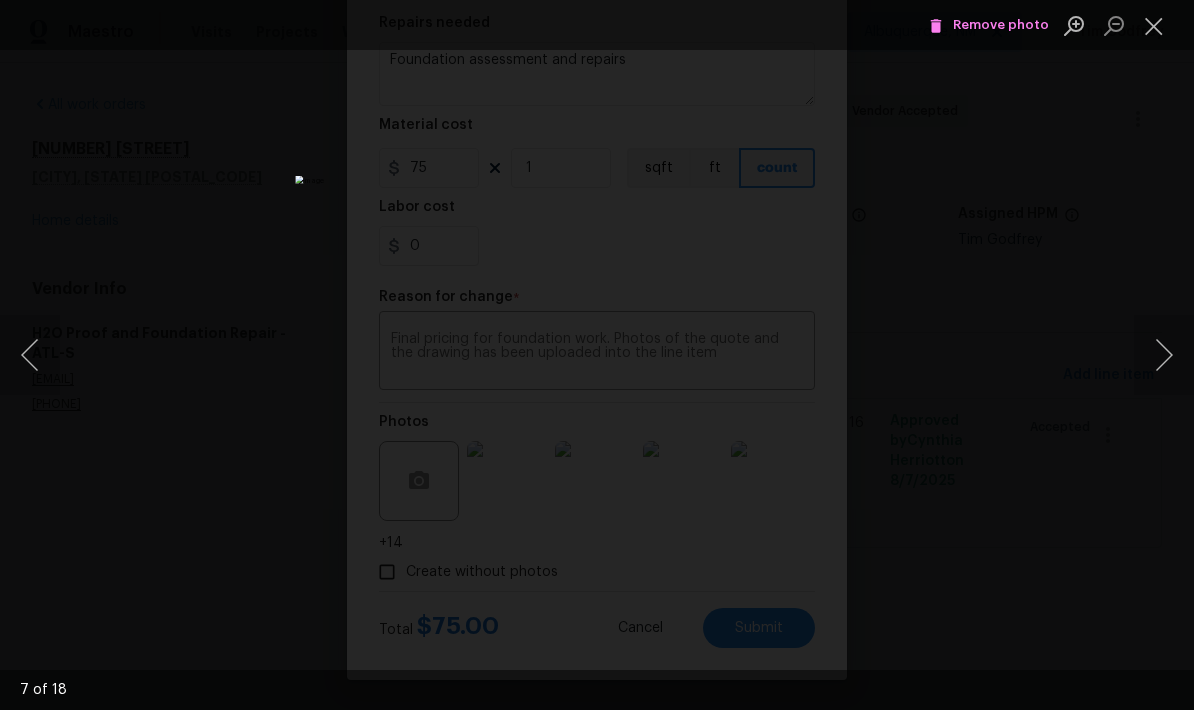 click at bounding box center (1164, 355) 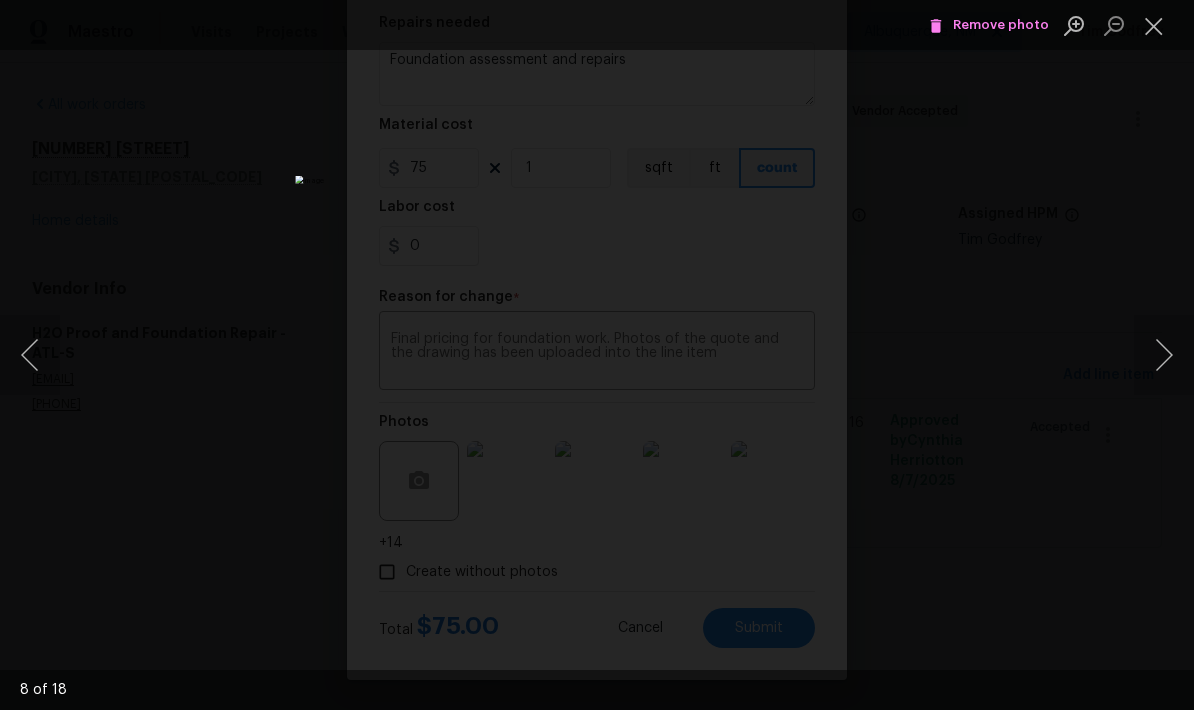 click at bounding box center [1164, 355] 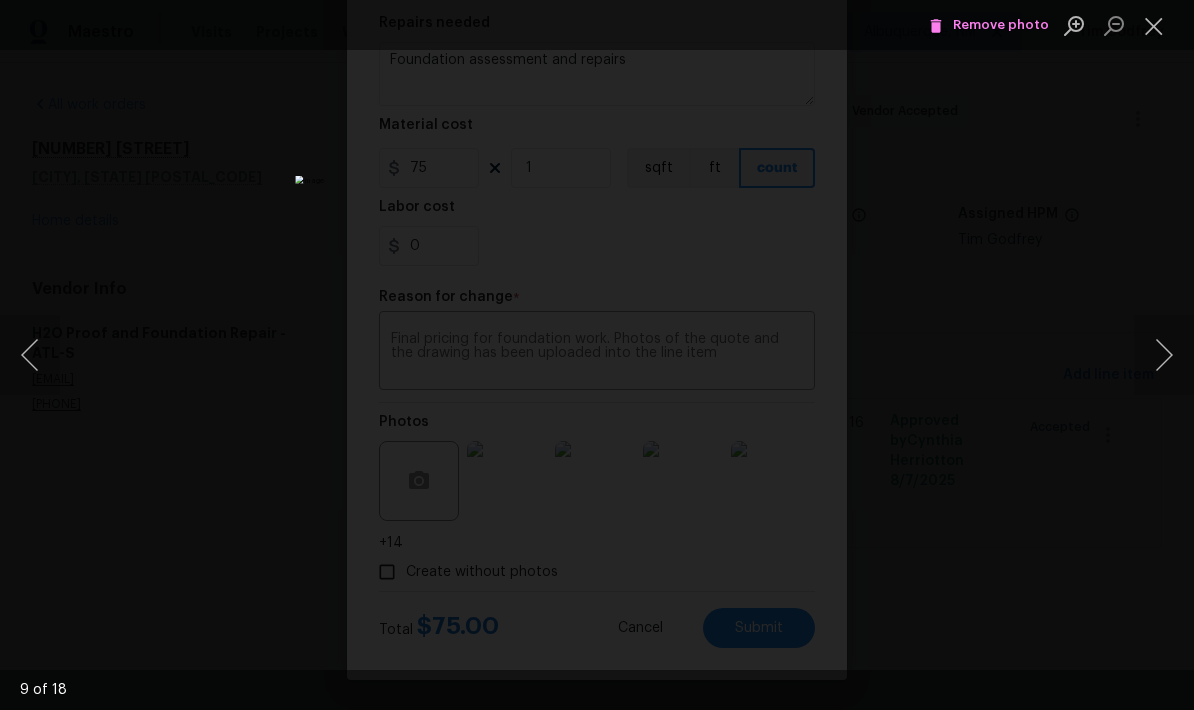 click at bounding box center (1164, 355) 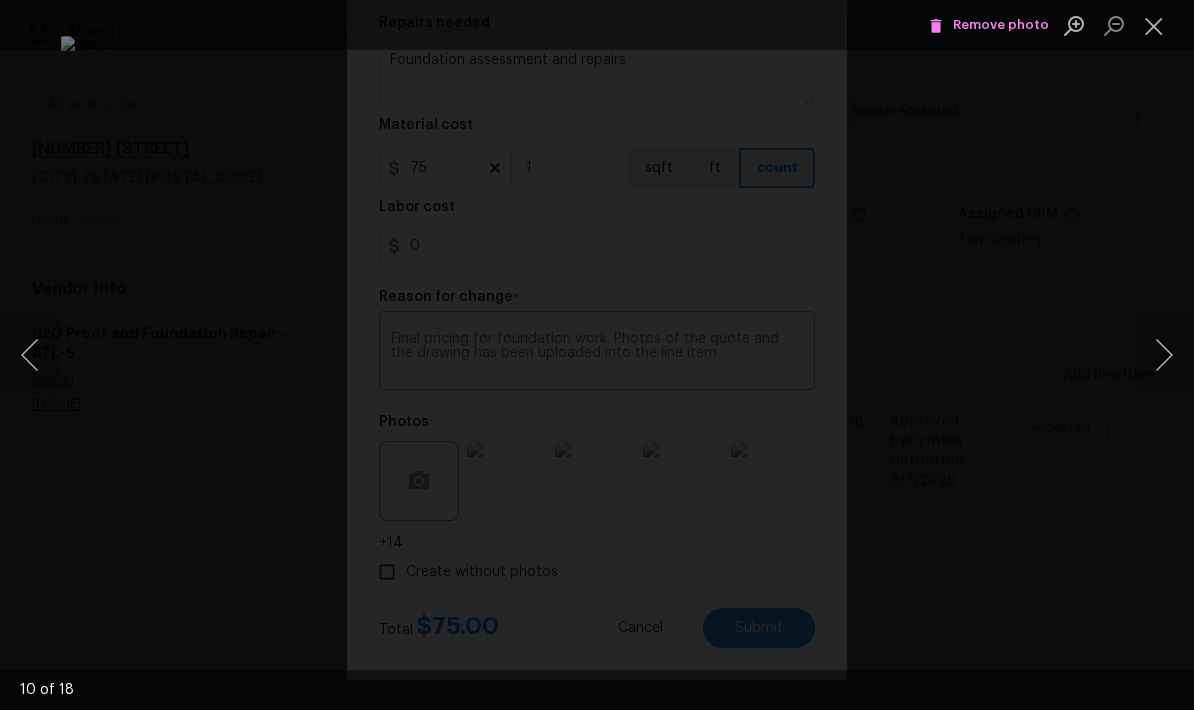 click at bounding box center (1164, 355) 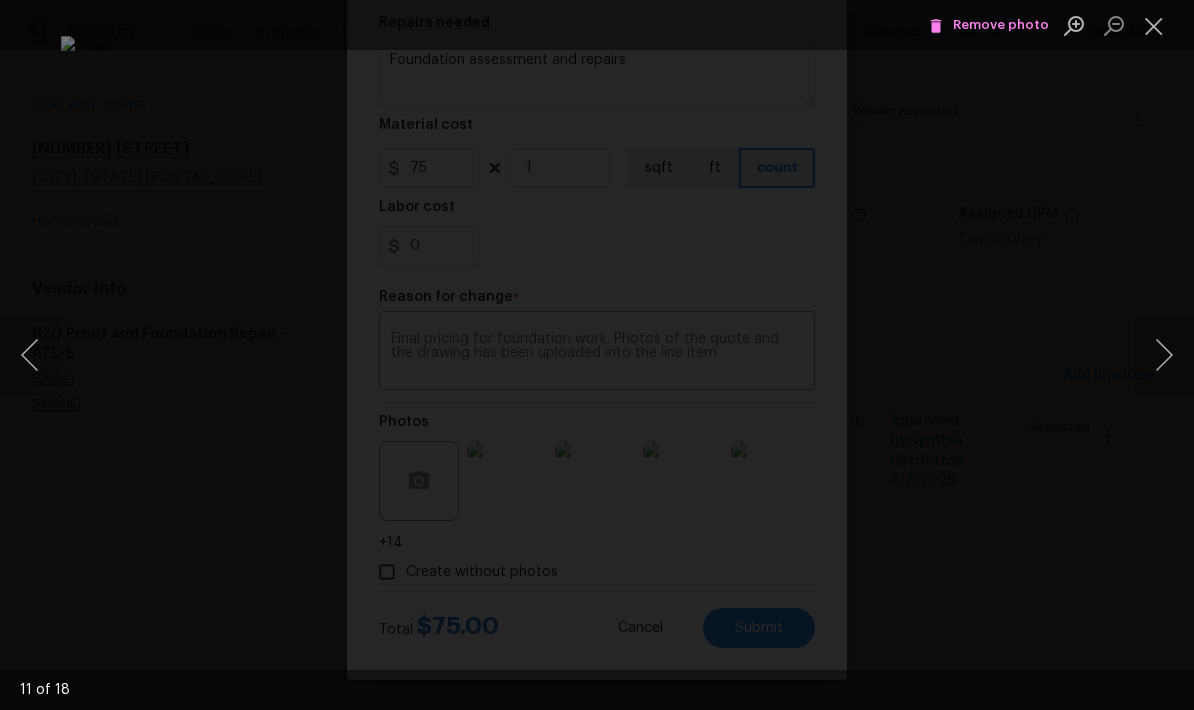 click at bounding box center (1164, 355) 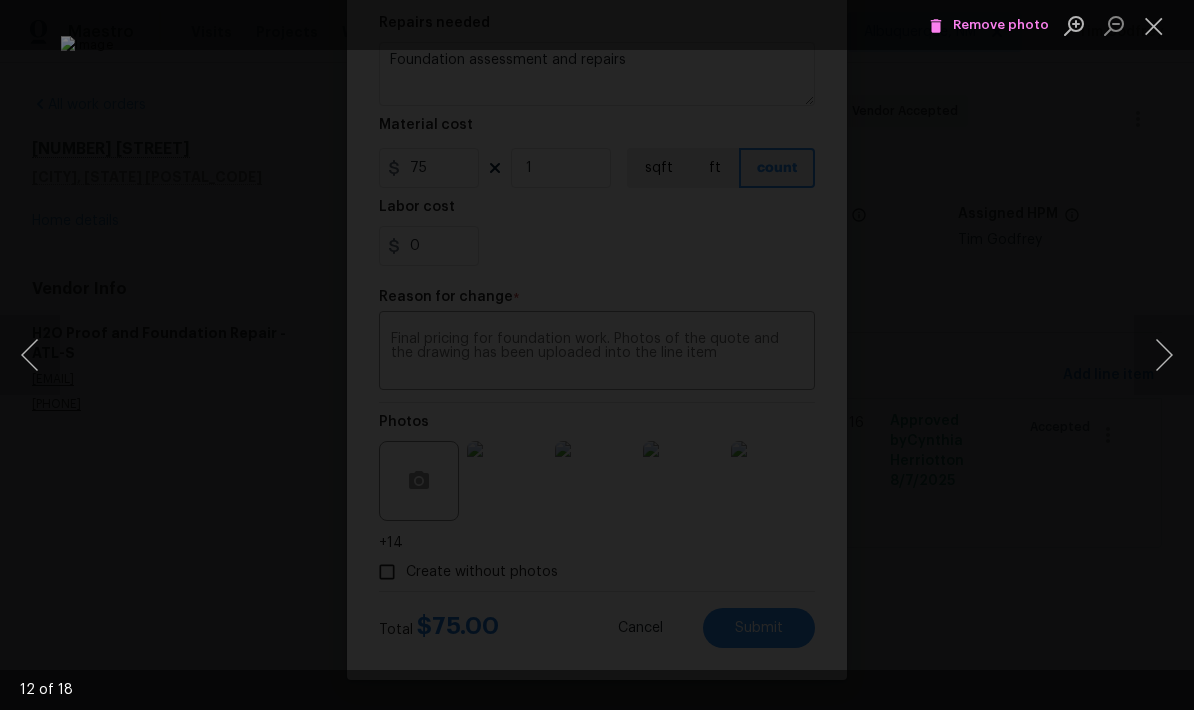 click at bounding box center (1164, 355) 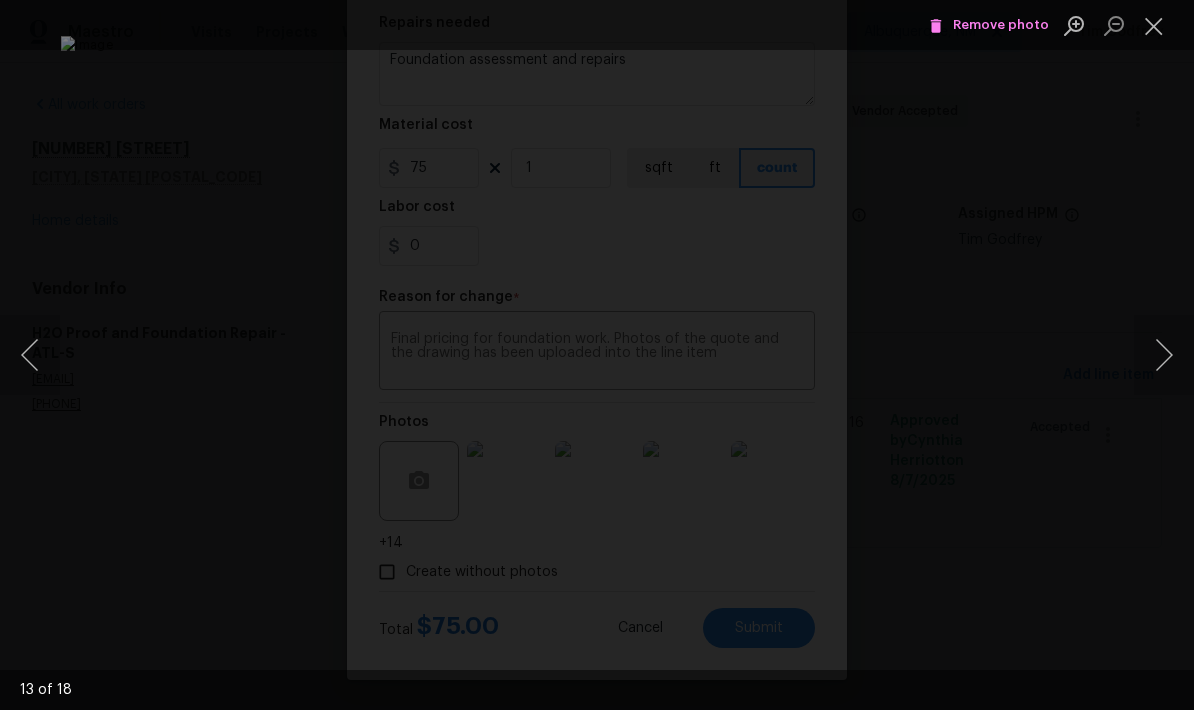 click at bounding box center (1164, 355) 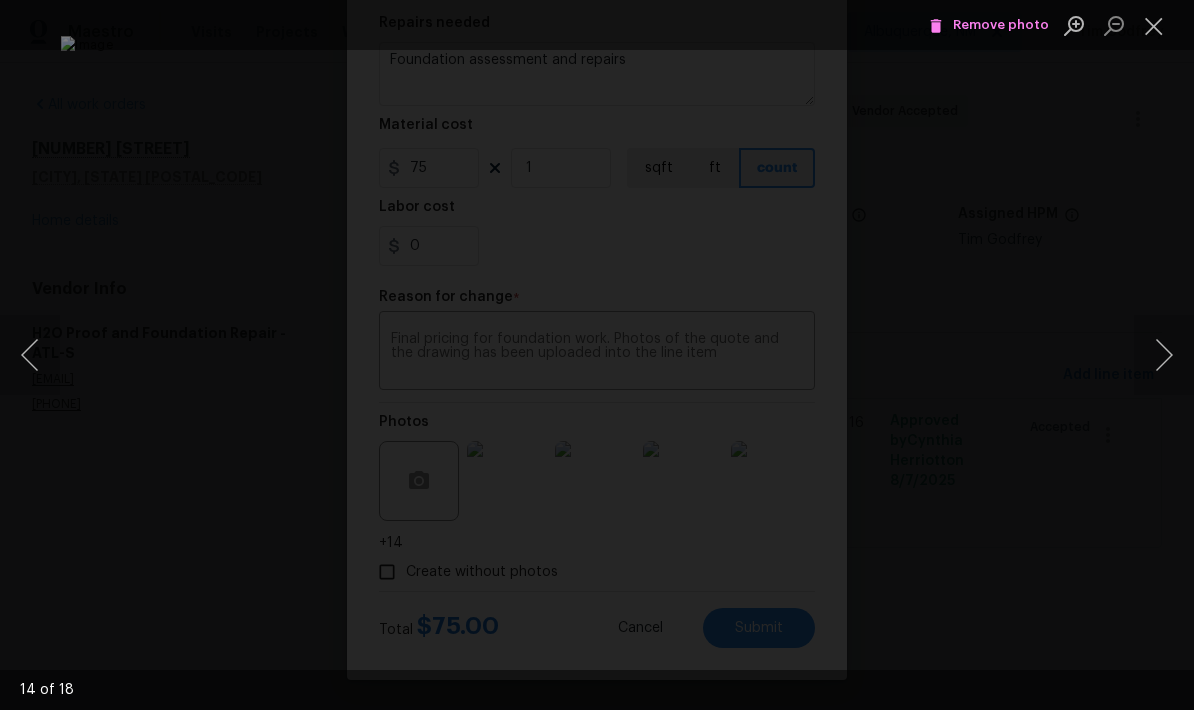 click at bounding box center (1164, 355) 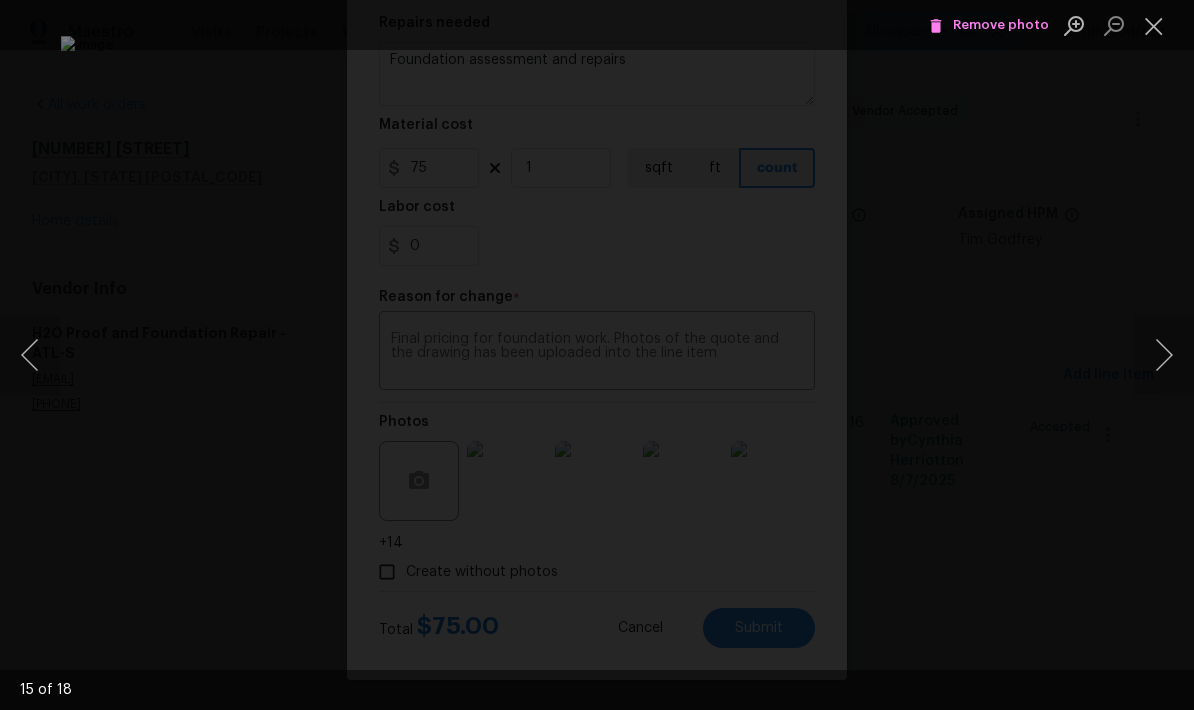 click at bounding box center [1164, 355] 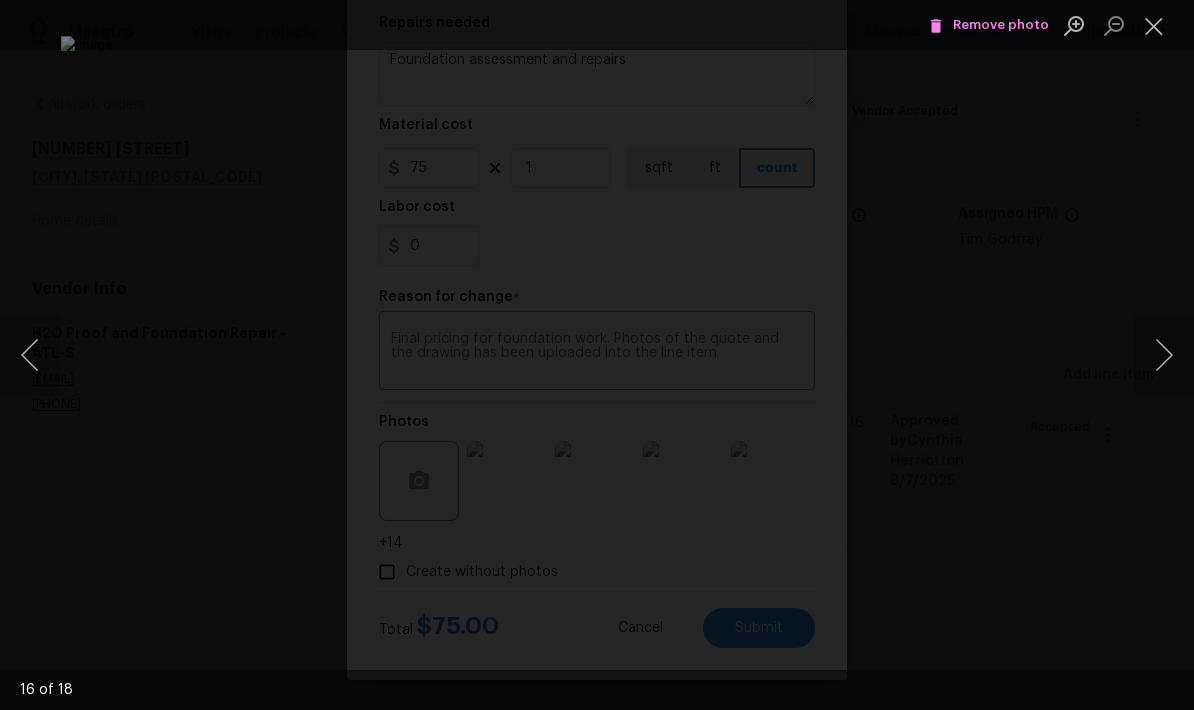 click at bounding box center (1164, 355) 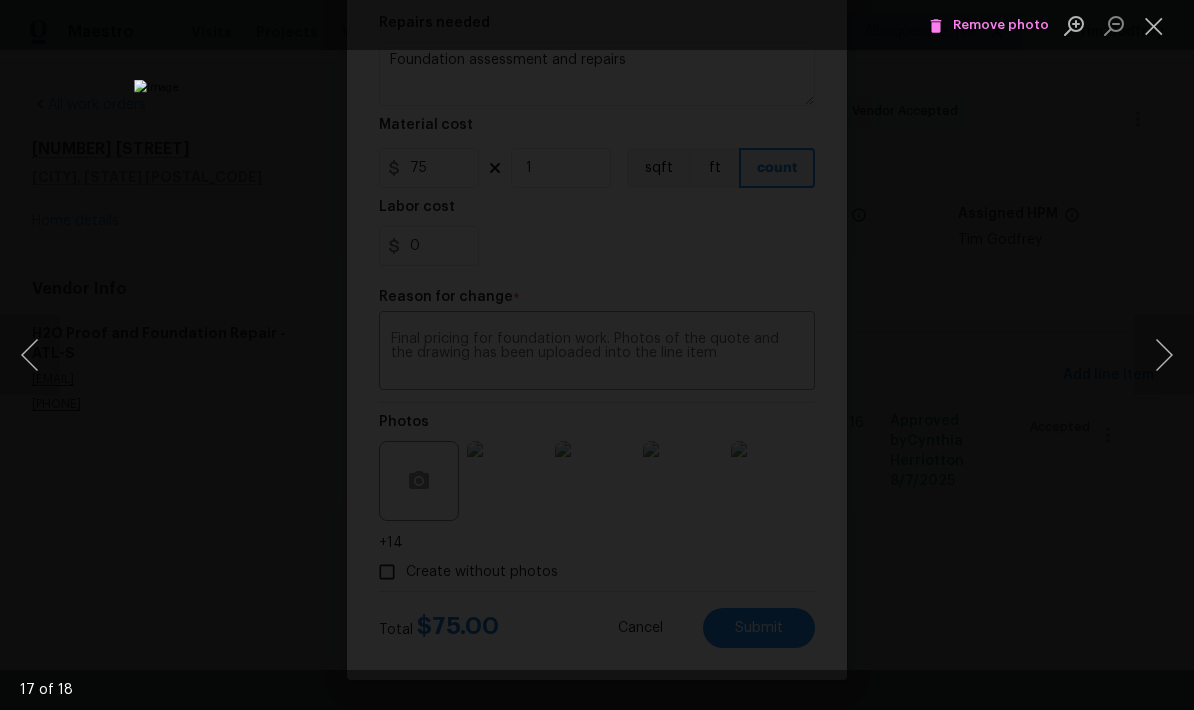 click at bounding box center [1164, 355] 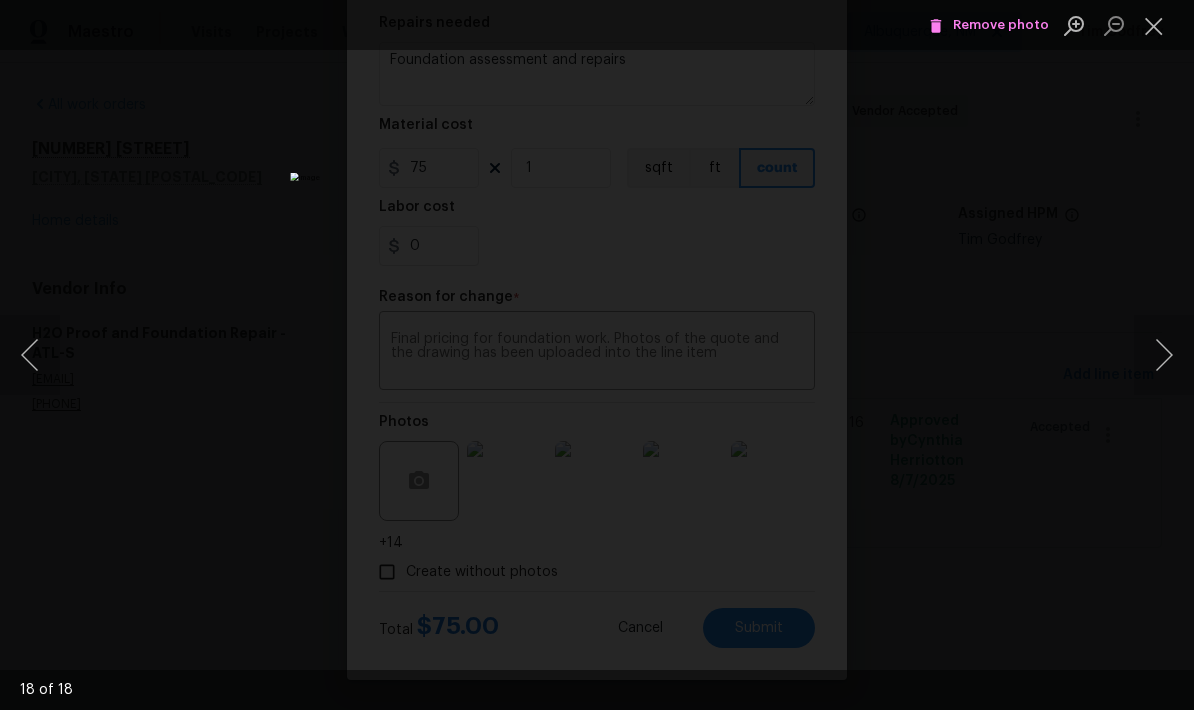 click at bounding box center [1154, 25] 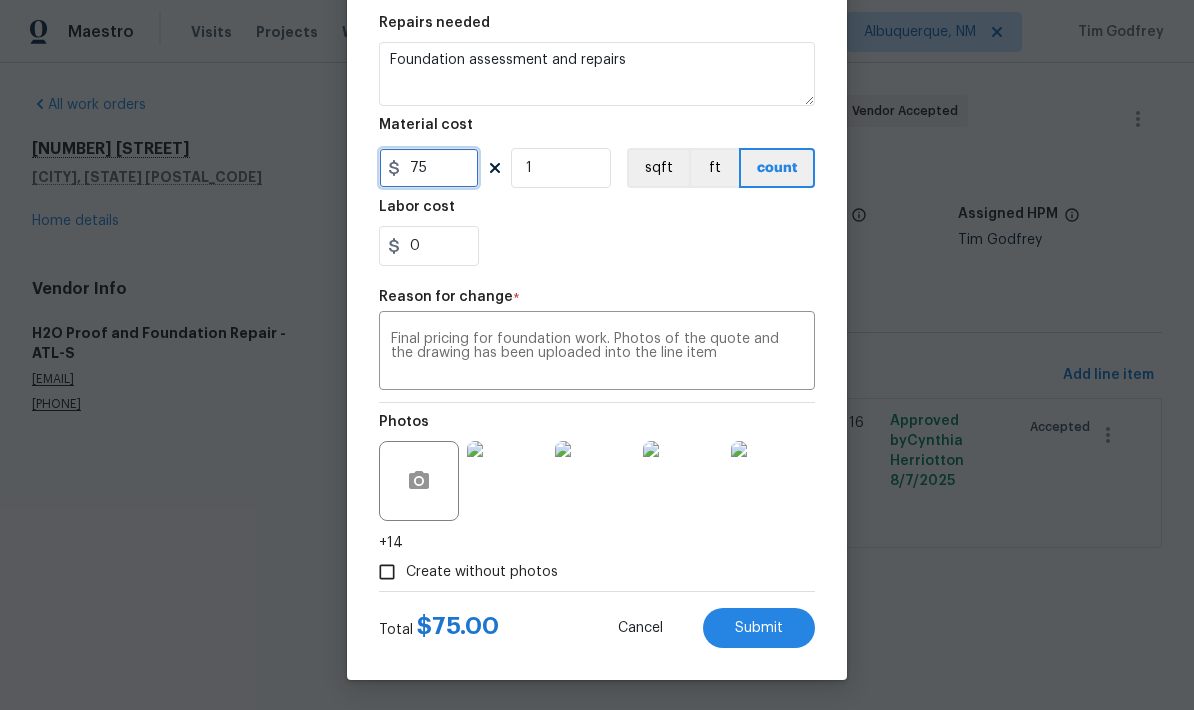 click on "75" at bounding box center [429, 168] 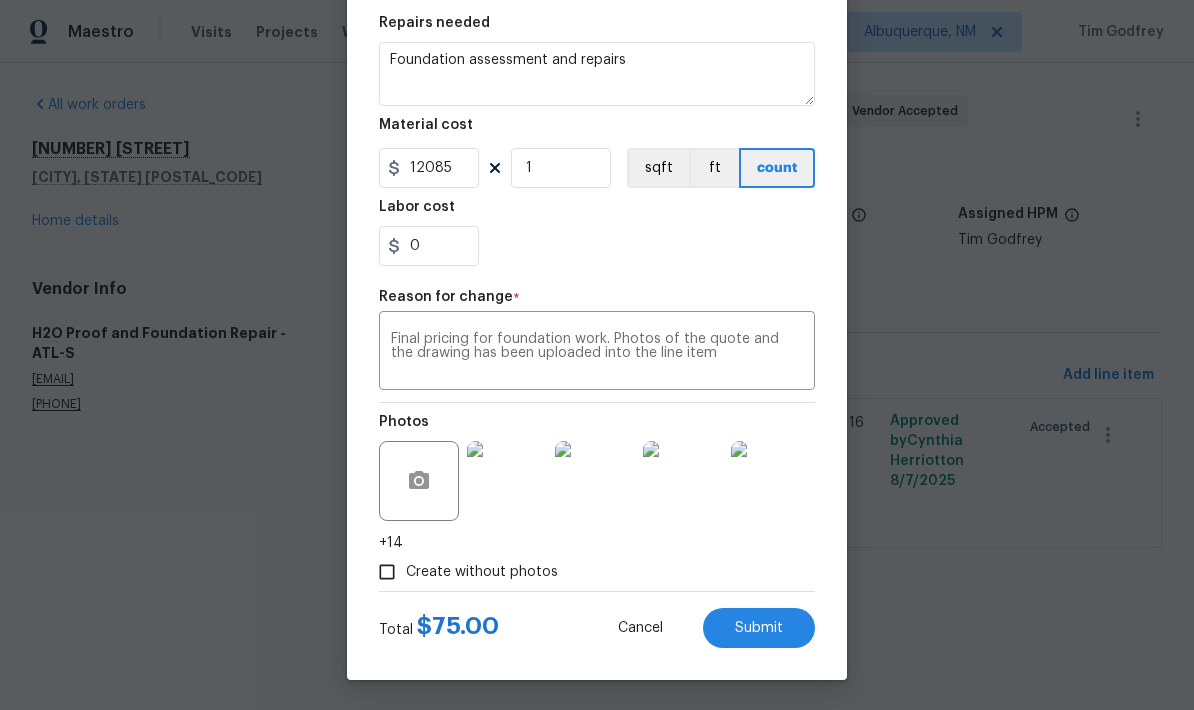 scroll, scrollTop: 299, scrollLeft: 0, axis: vertical 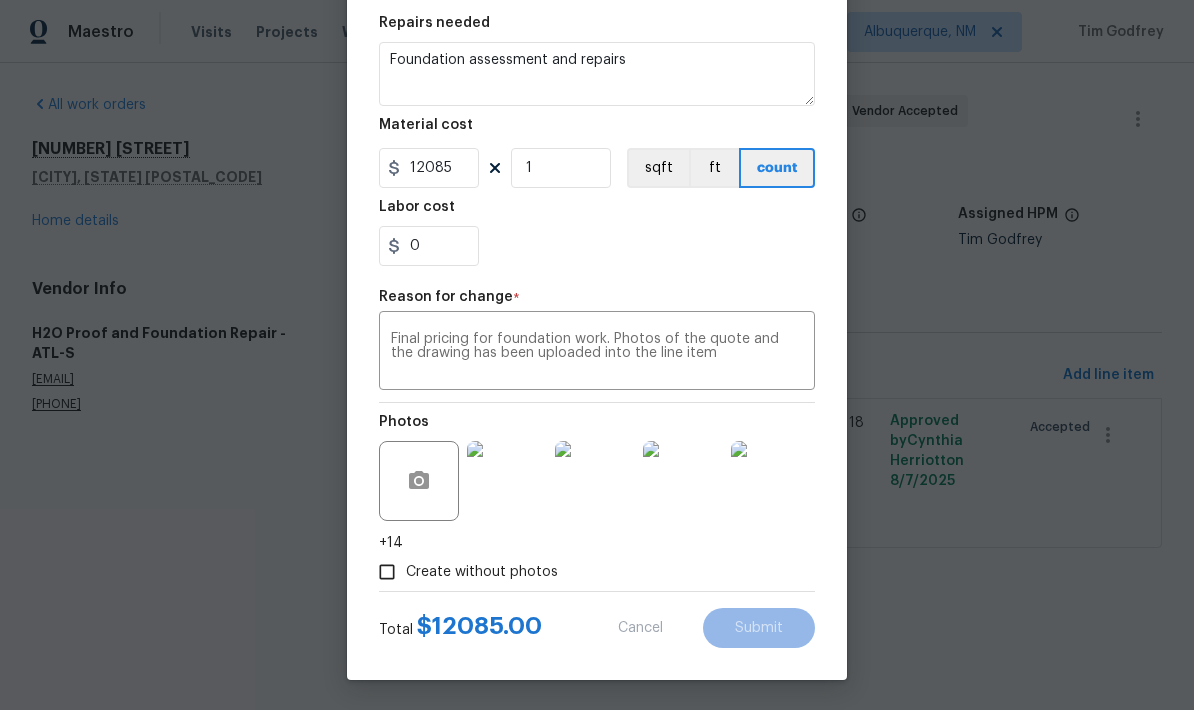 type on "75" 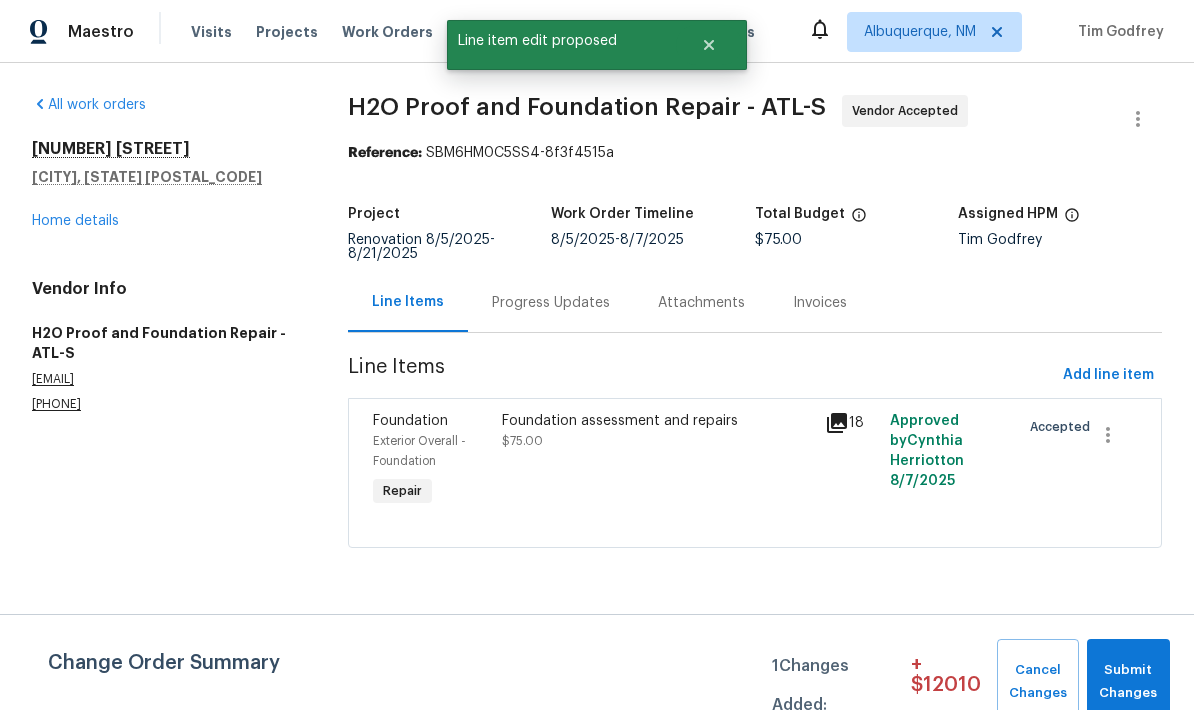 scroll, scrollTop: 0, scrollLeft: 0, axis: both 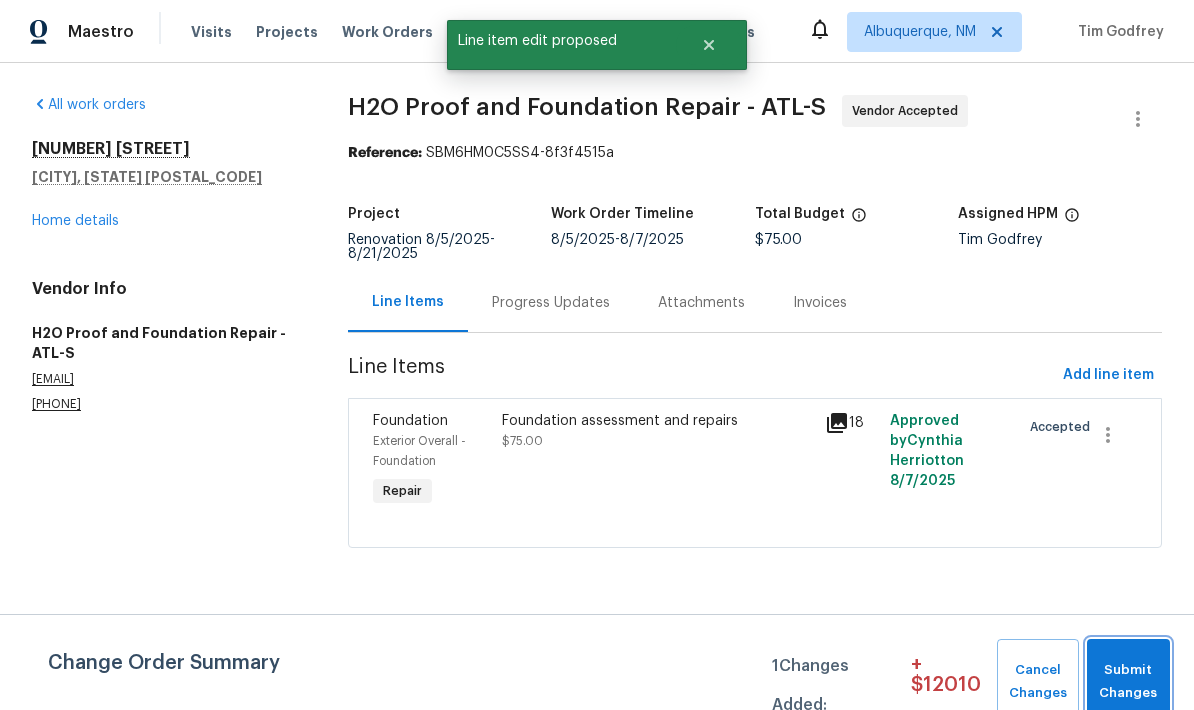 click on "Submit Changes" at bounding box center [1128, 682] 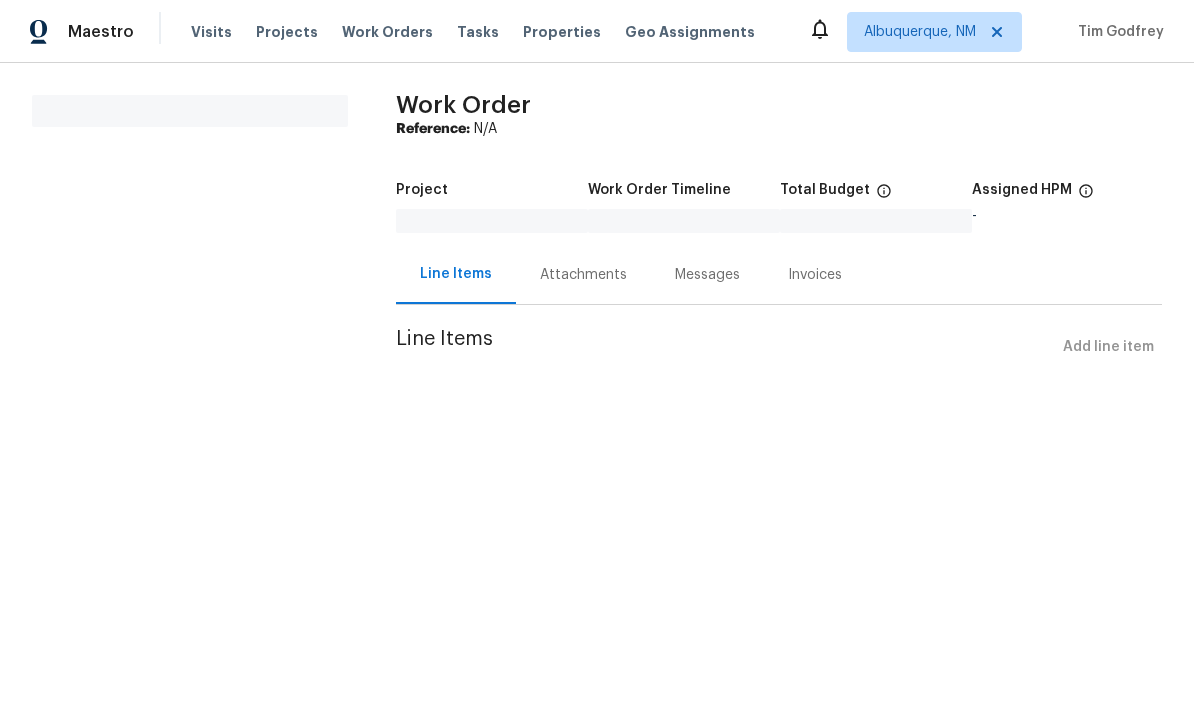 scroll, scrollTop: 0, scrollLeft: 0, axis: both 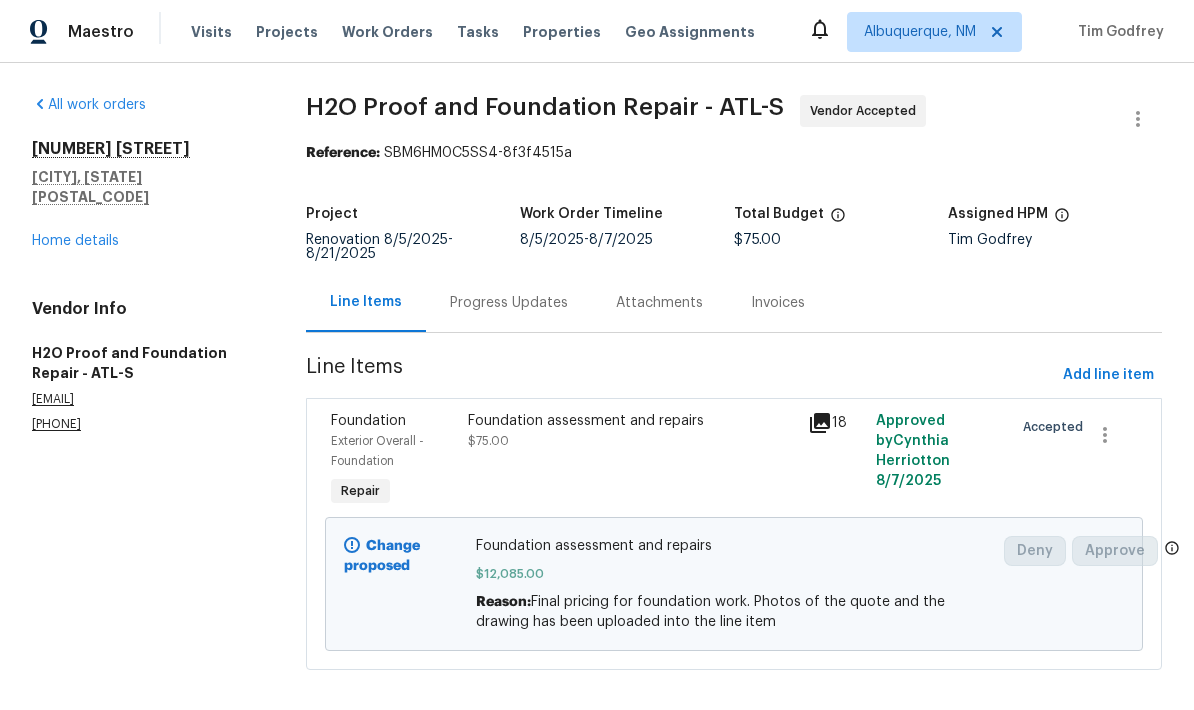 click on "Home details" at bounding box center [75, 241] 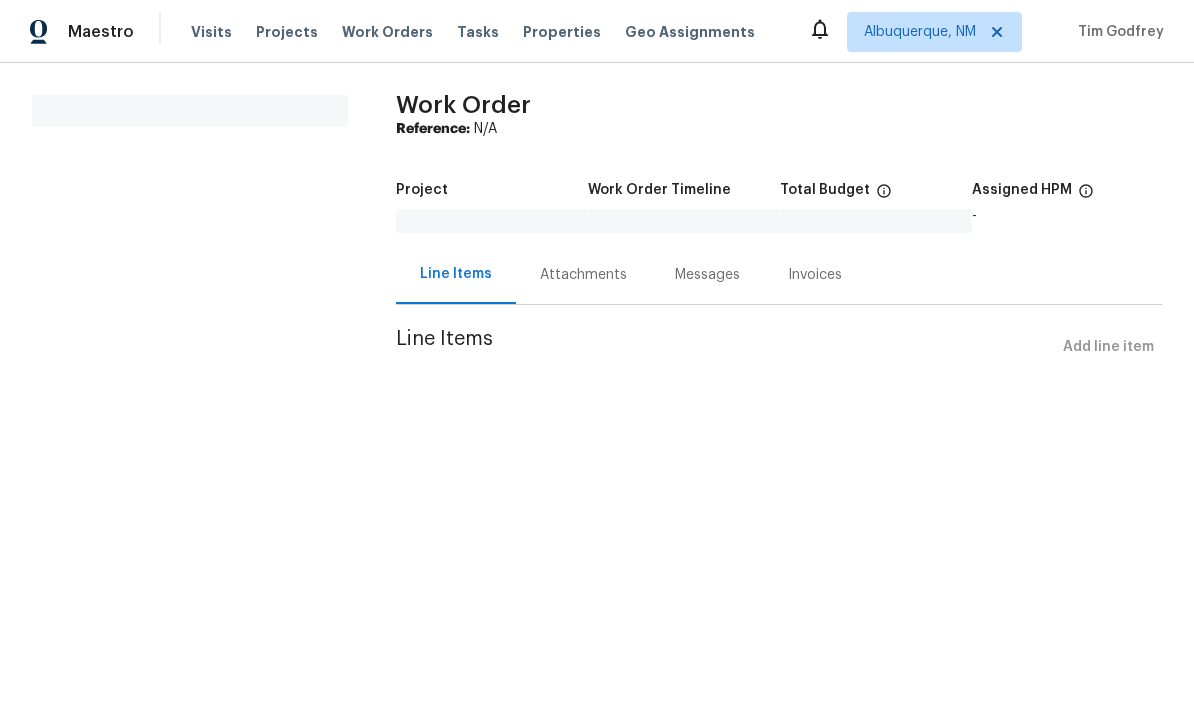 scroll, scrollTop: 0, scrollLeft: 0, axis: both 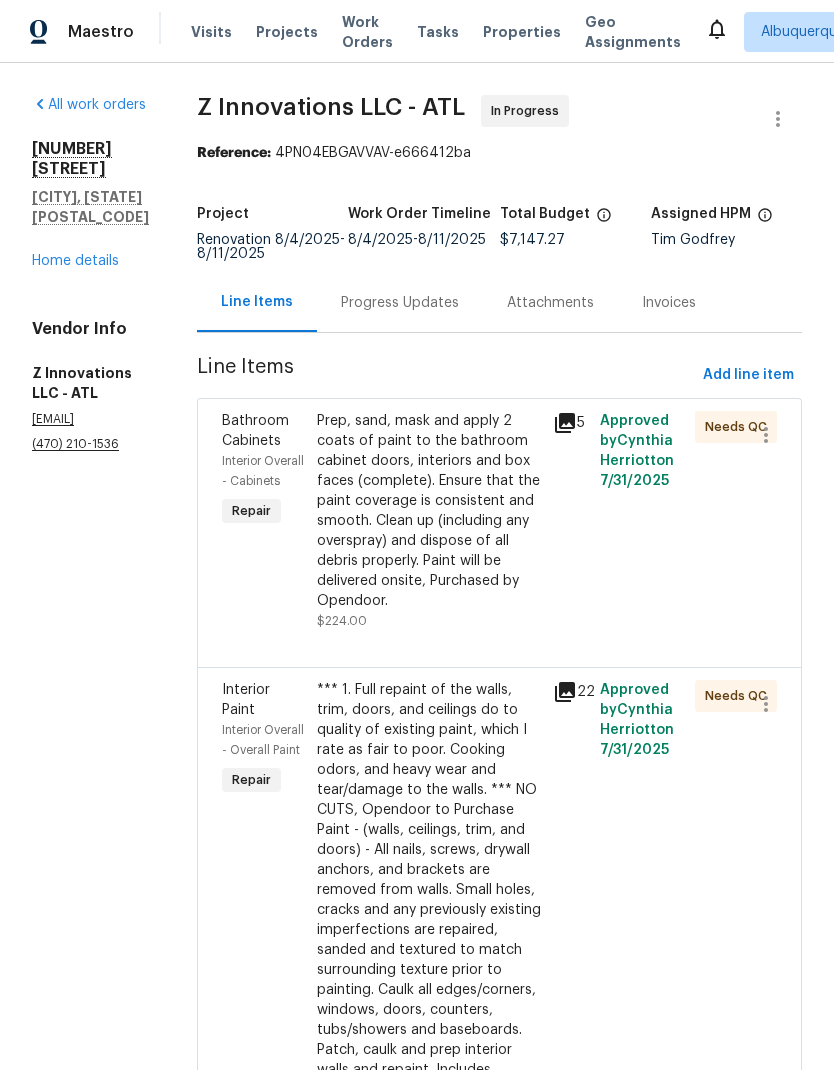 click on "Home details" at bounding box center [75, 261] 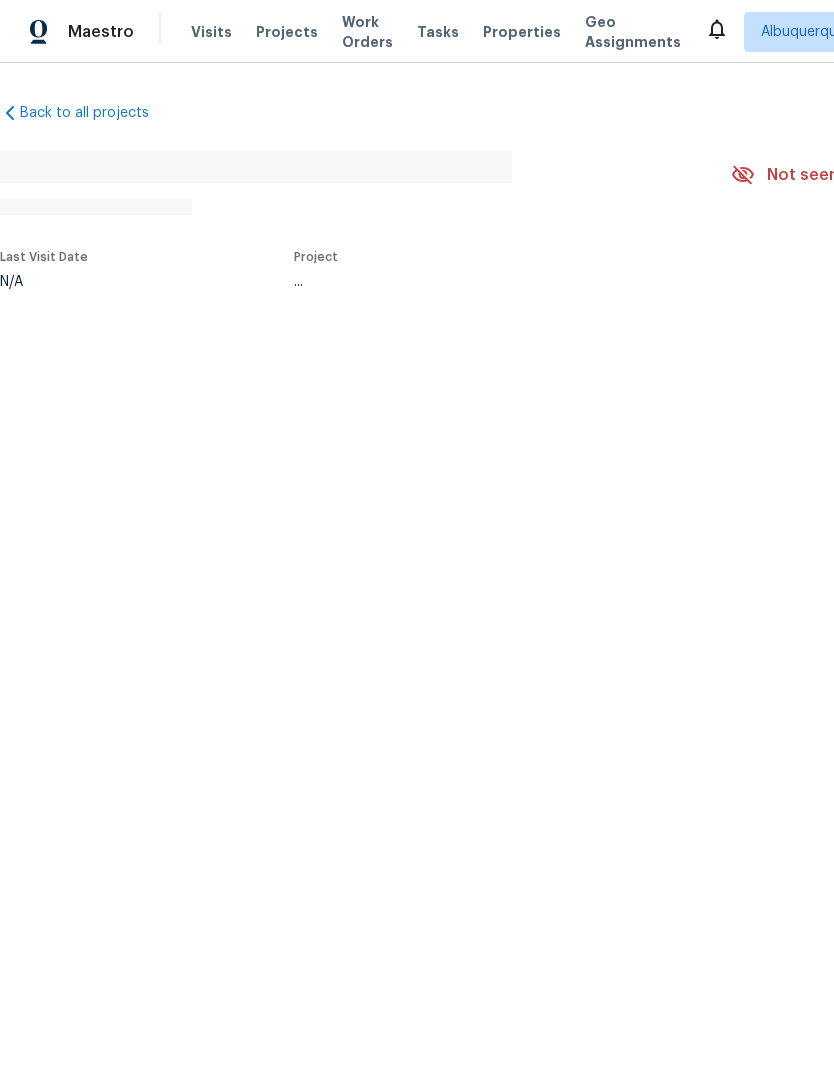 scroll, scrollTop: 0, scrollLeft: 0, axis: both 